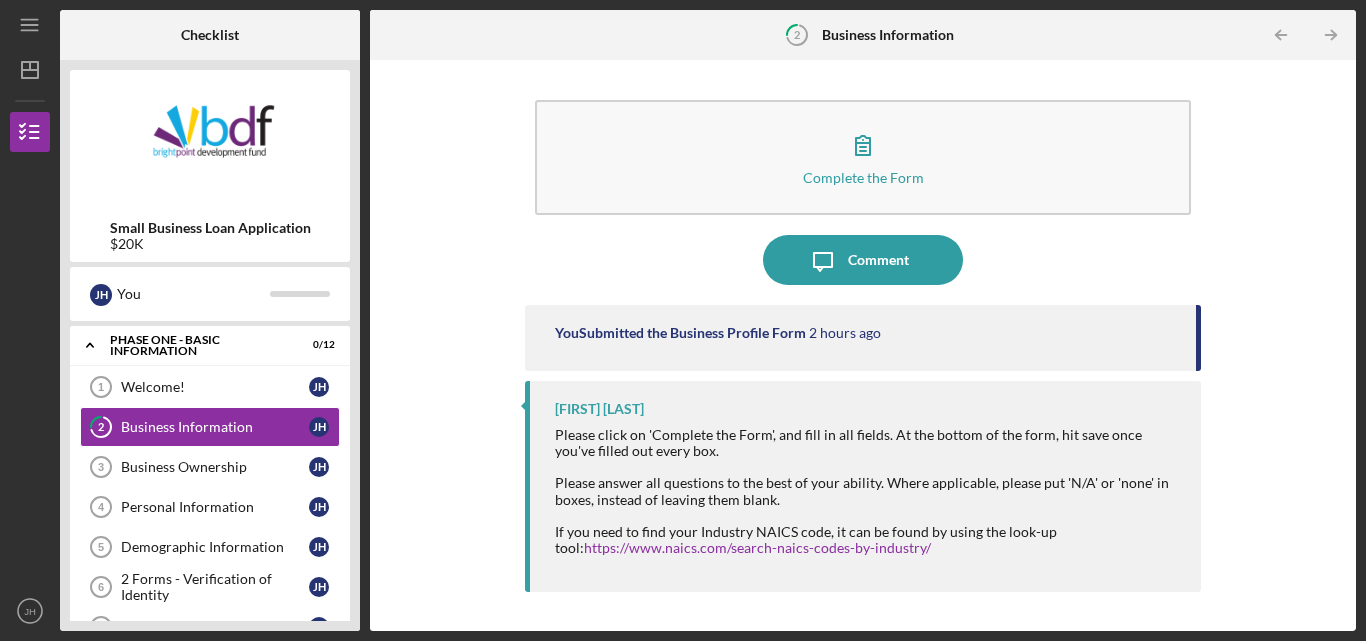 scroll, scrollTop: 0, scrollLeft: 0, axis: both 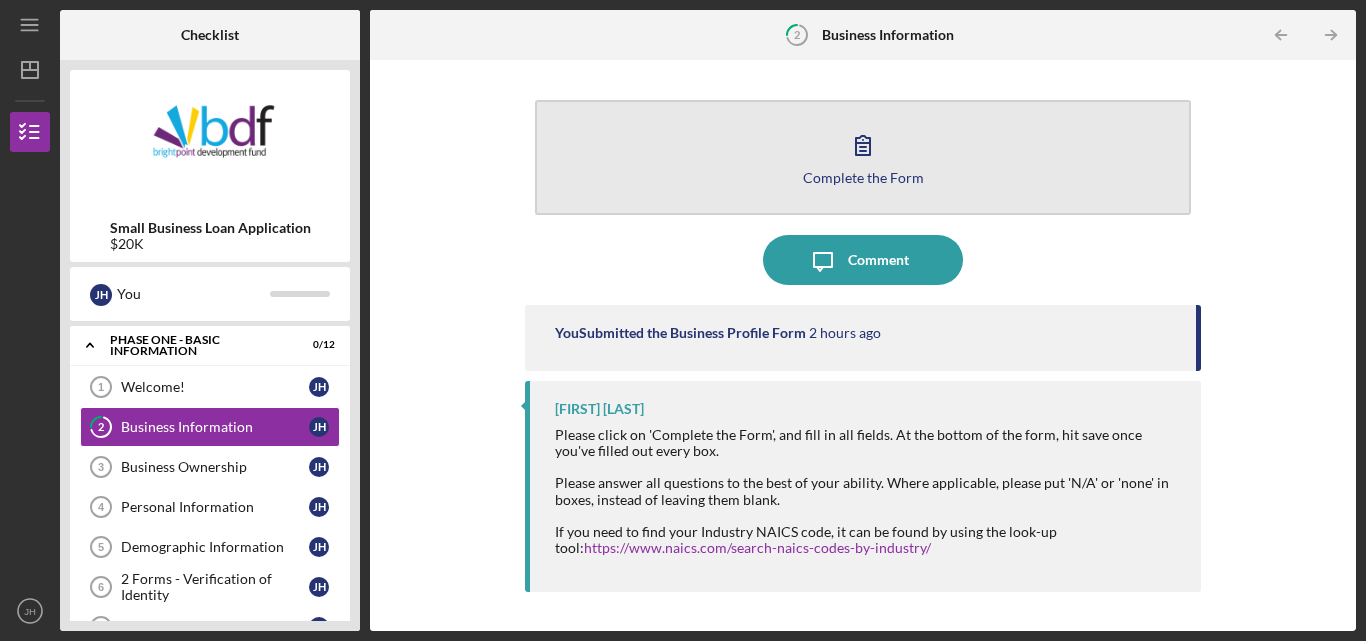 click on "Complete the Form Form" at bounding box center [863, 157] 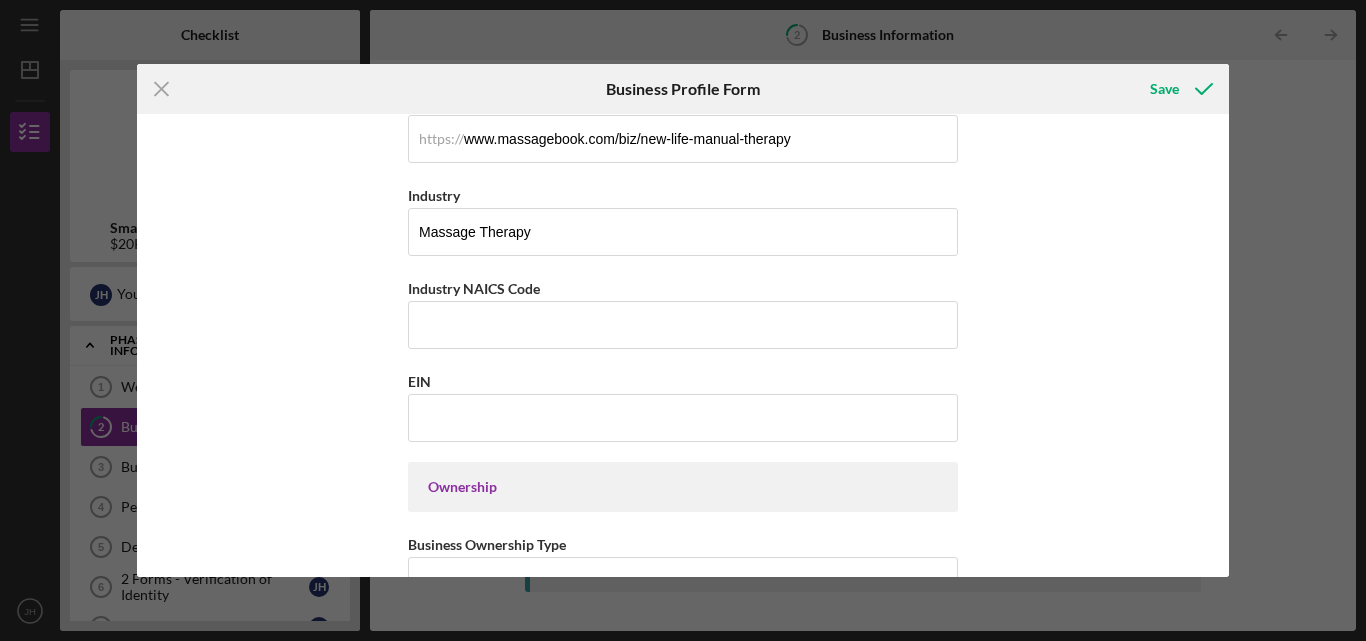scroll, scrollTop: 587, scrollLeft: 0, axis: vertical 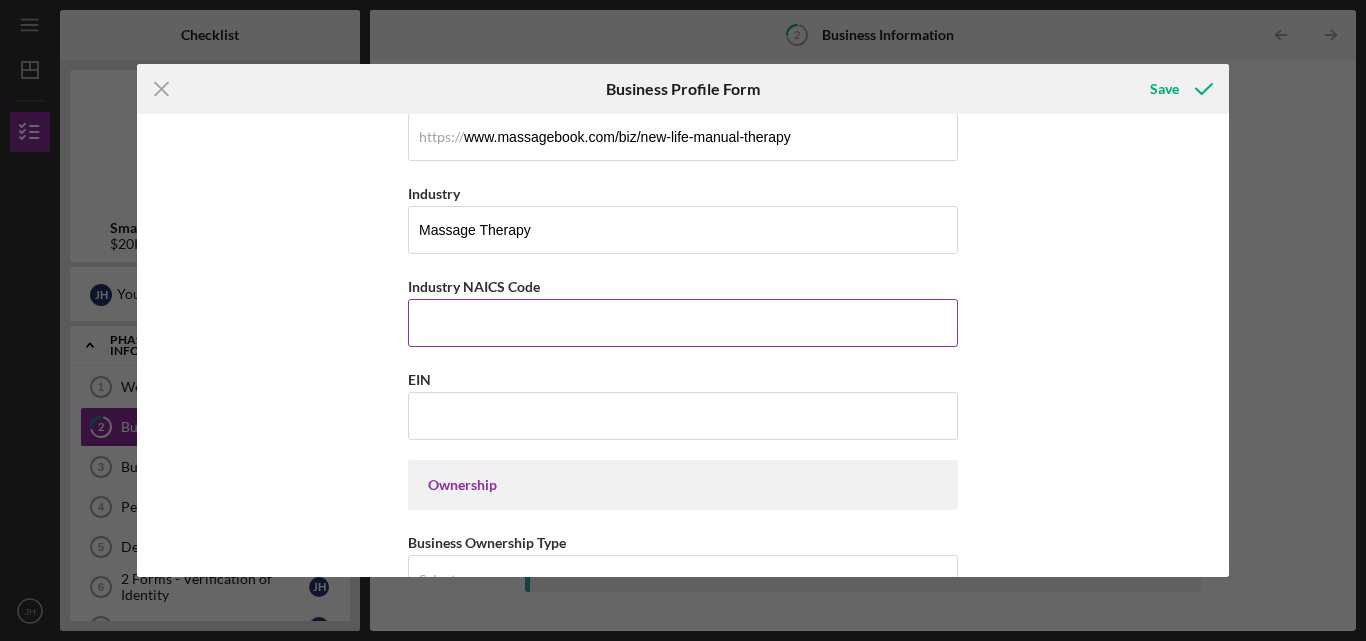 click on "Industry NAICS Code" at bounding box center (683, 323) 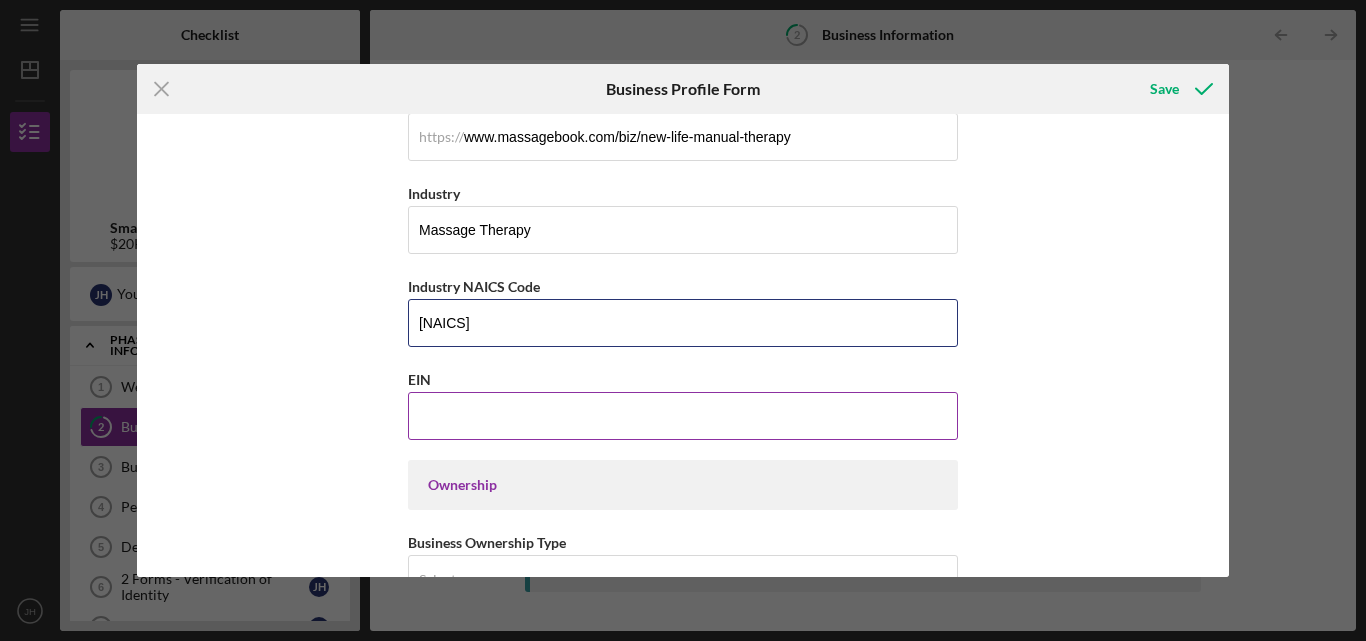 type on "[NAICS]" 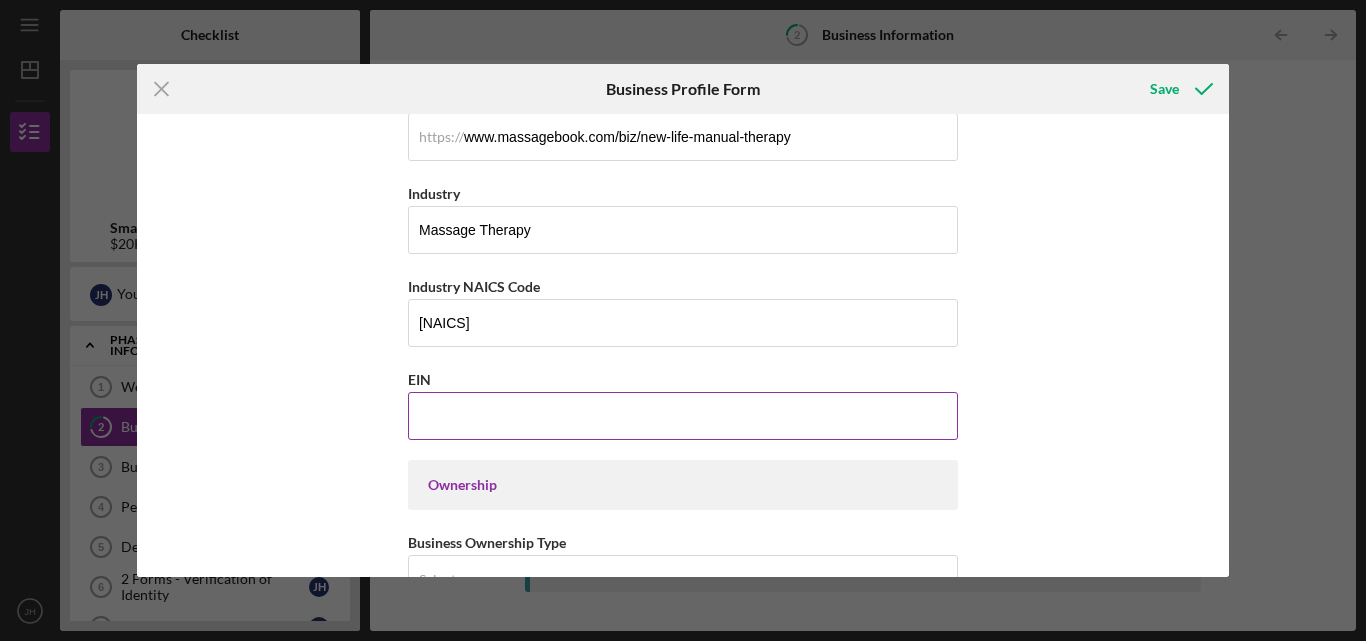click on "EIN" at bounding box center [683, 416] 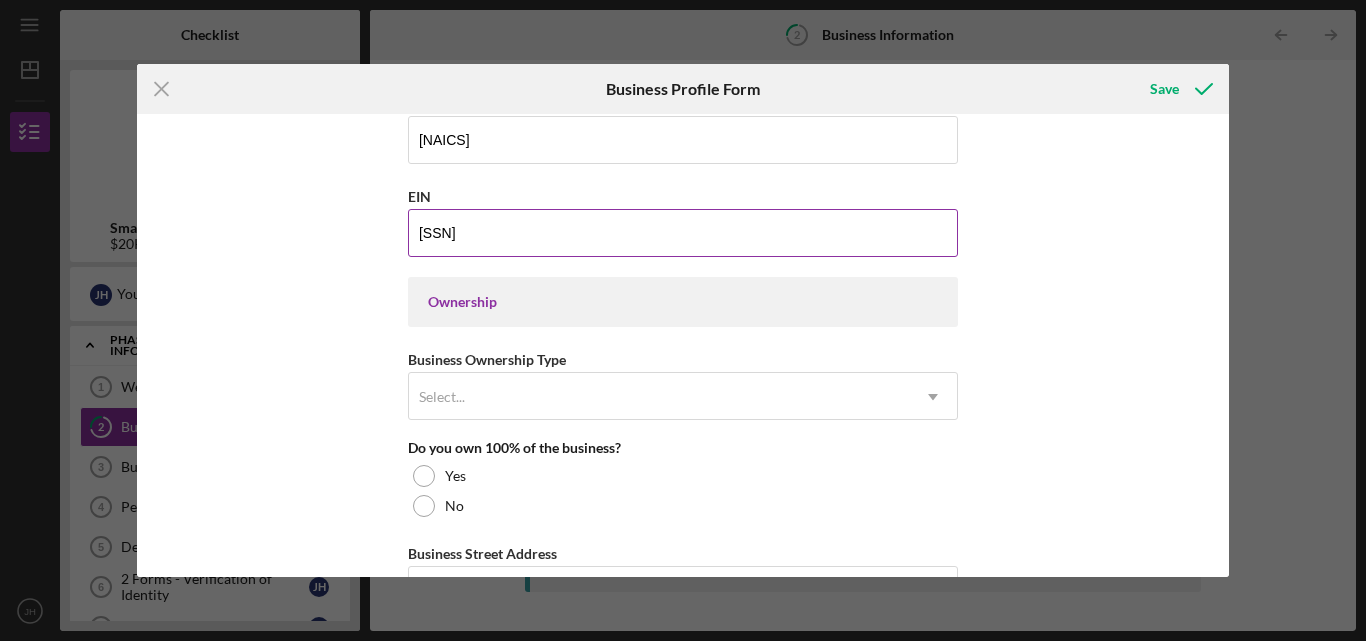 scroll, scrollTop: 777, scrollLeft: 0, axis: vertical 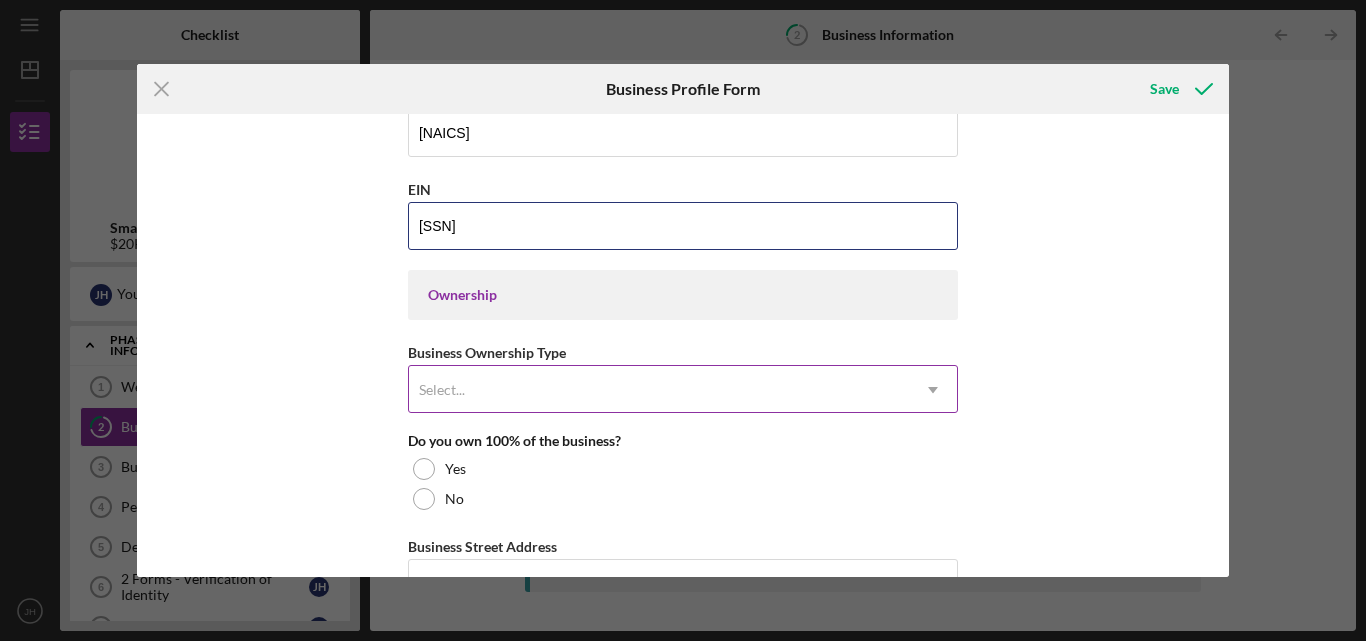 type on "[SSN]" 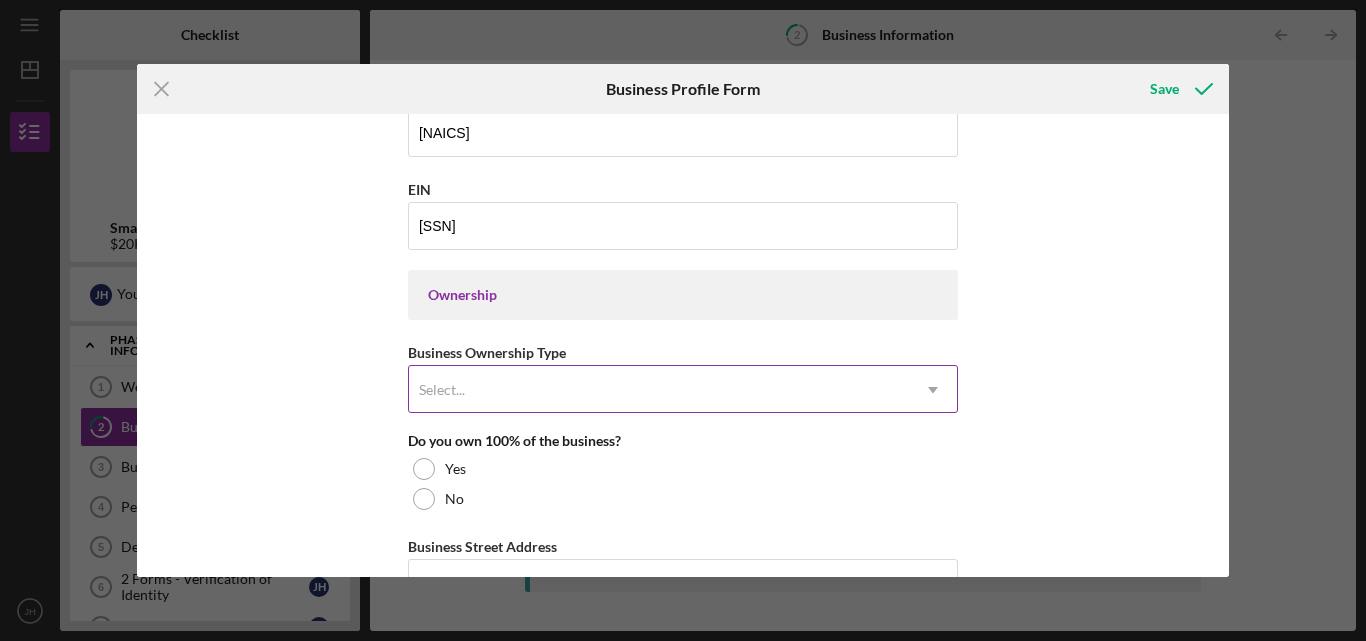 click on "Select..." at bounding box center (659, 390) 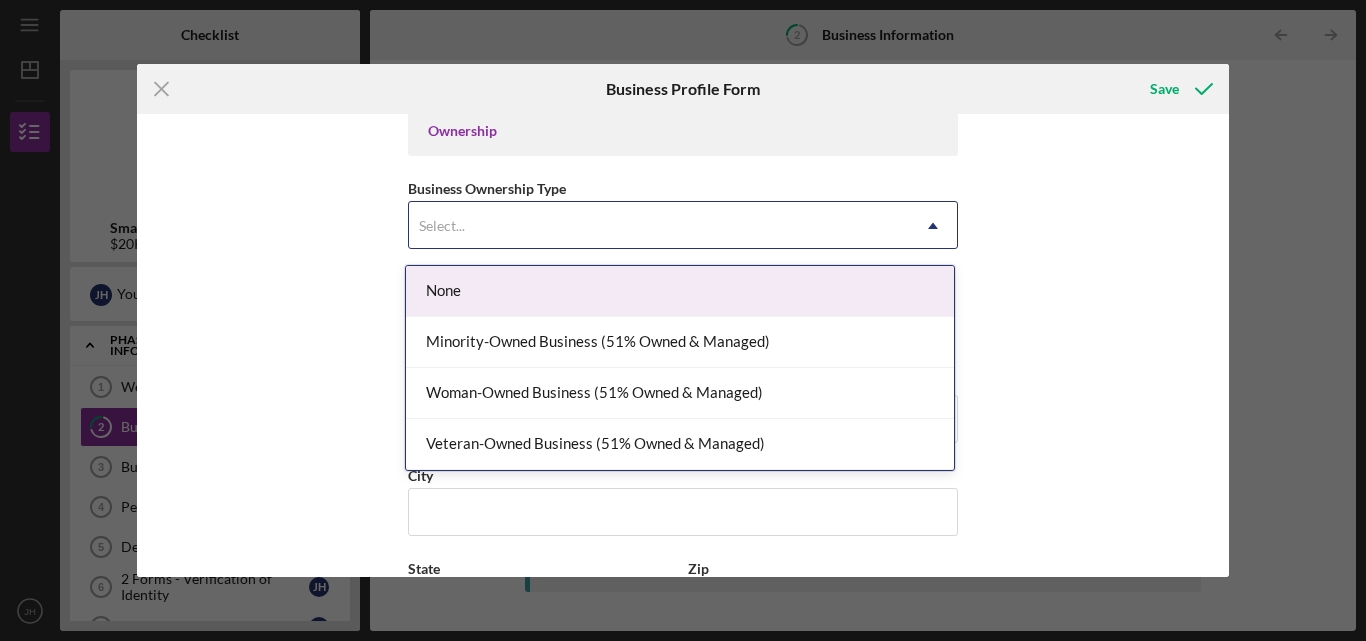 scroll, scrollTop: 959, scrollLeft: 0, axis: vertical 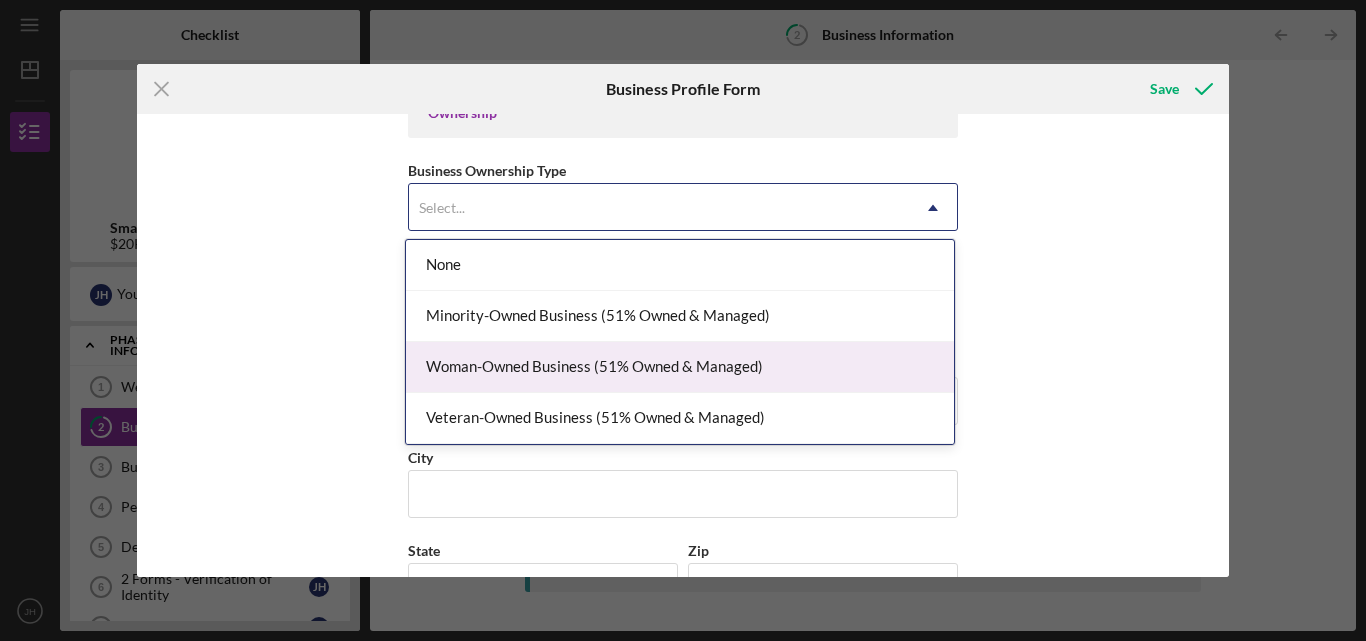 click on "Woman-Owned Business (51% Owned & Managed)" at bounding box center (680, 367) 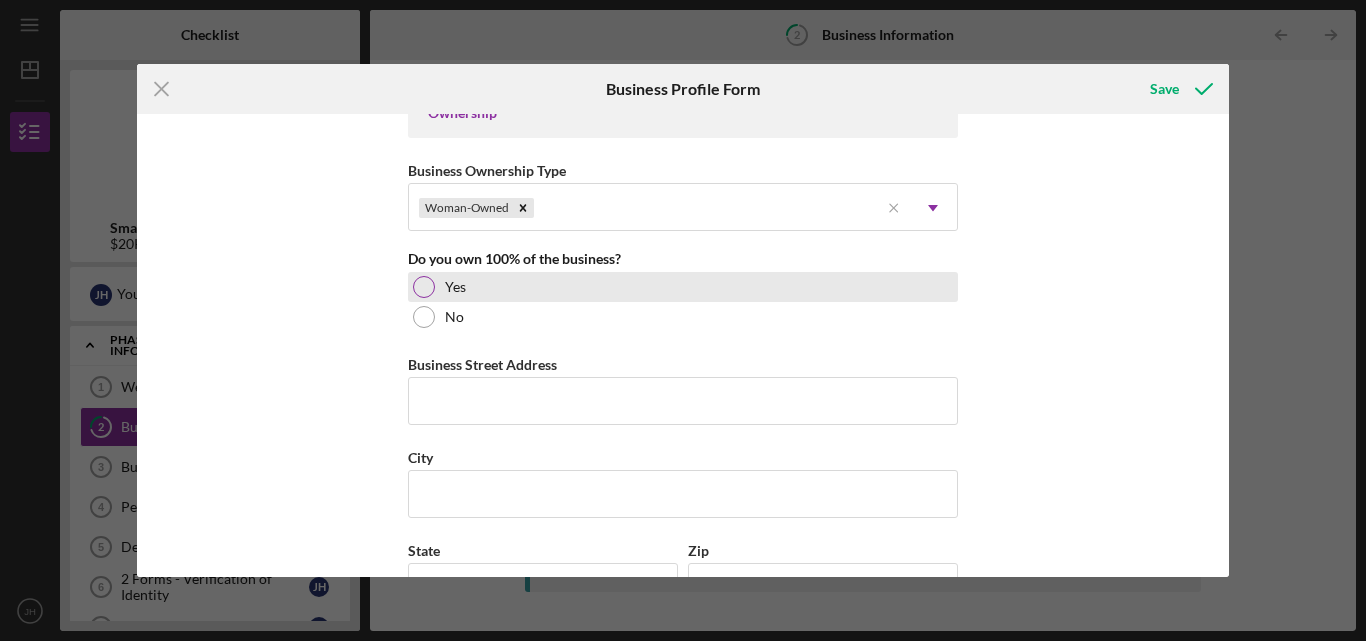 click at bounding box center (424, 287) 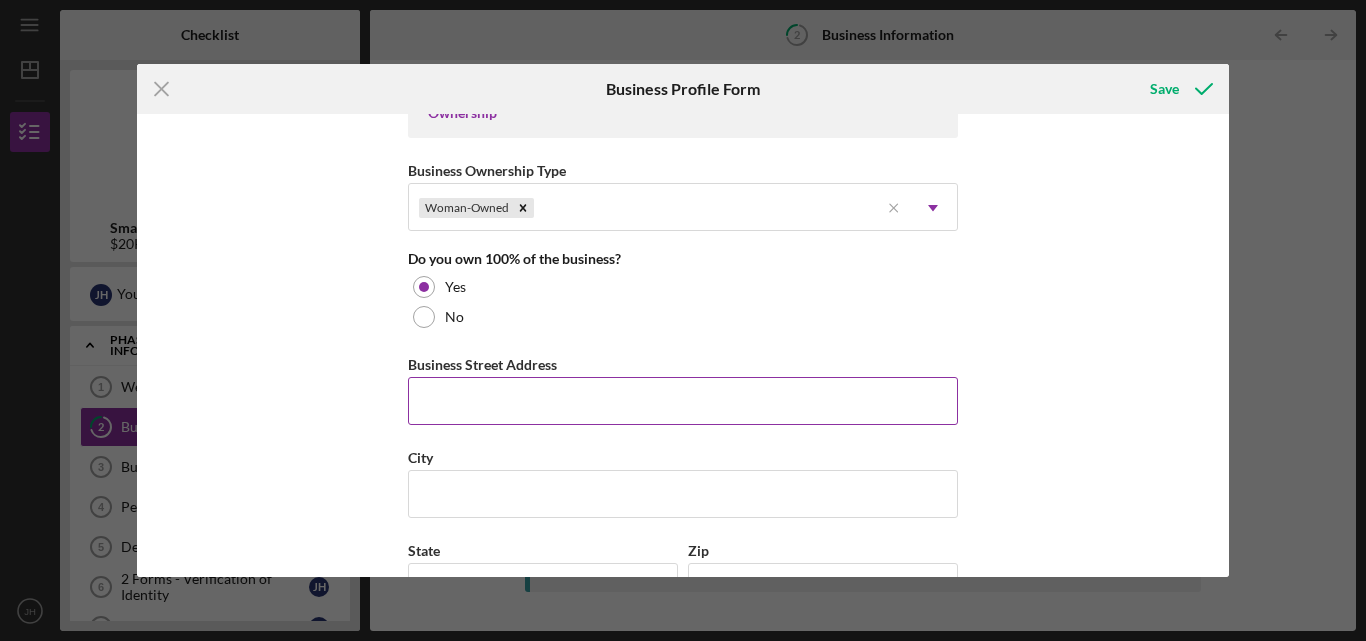 click on "Business Street Address" at bounding box center [683, 401] 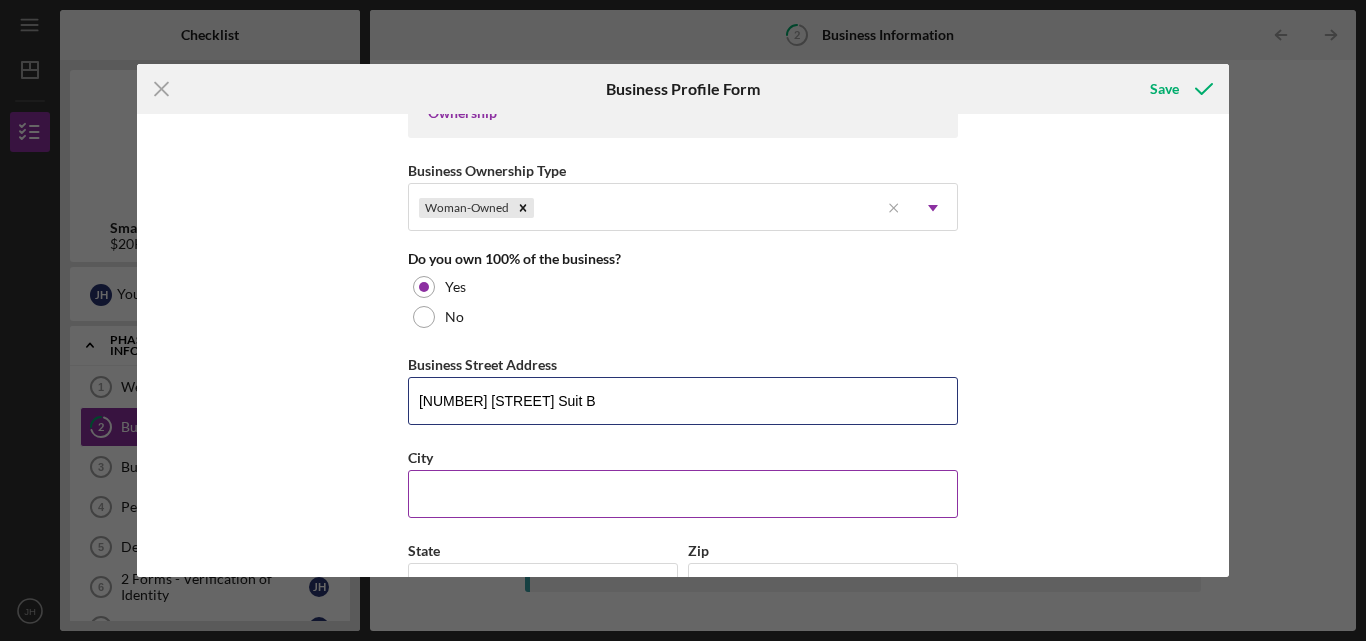 type on "[NUMBER] [STREET] Suit B" 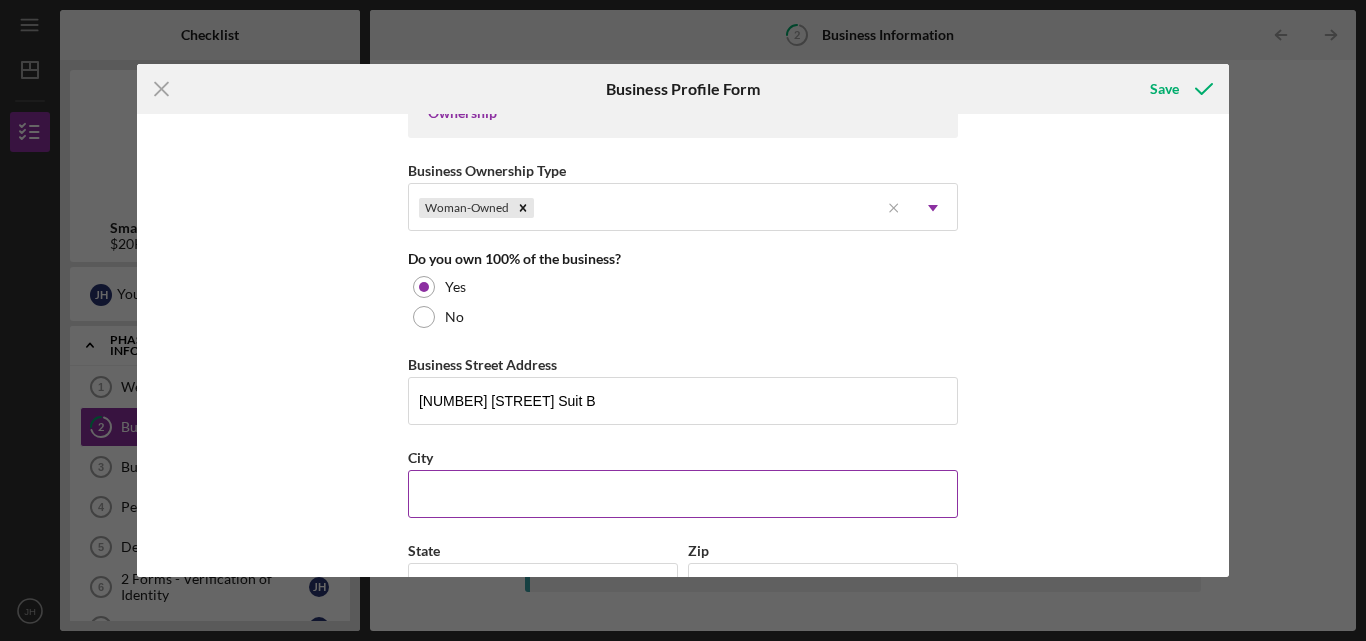 click on "City" at bounding box center (683, 494) 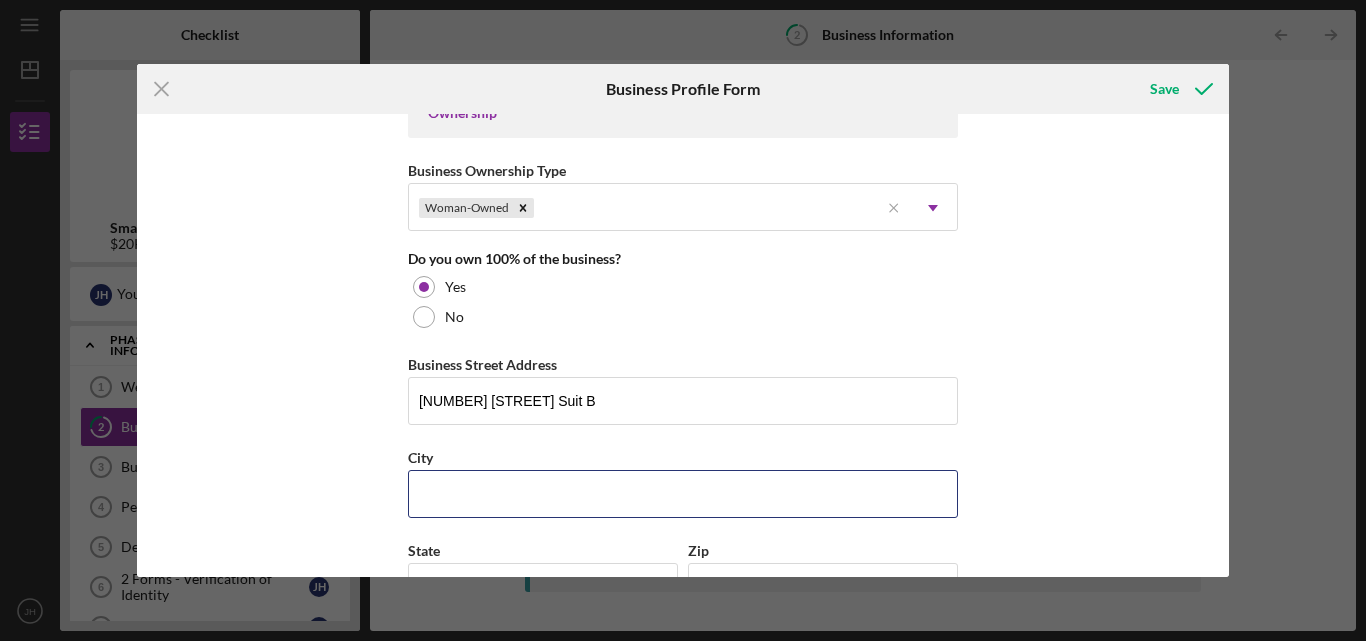 type on "[CITY]" 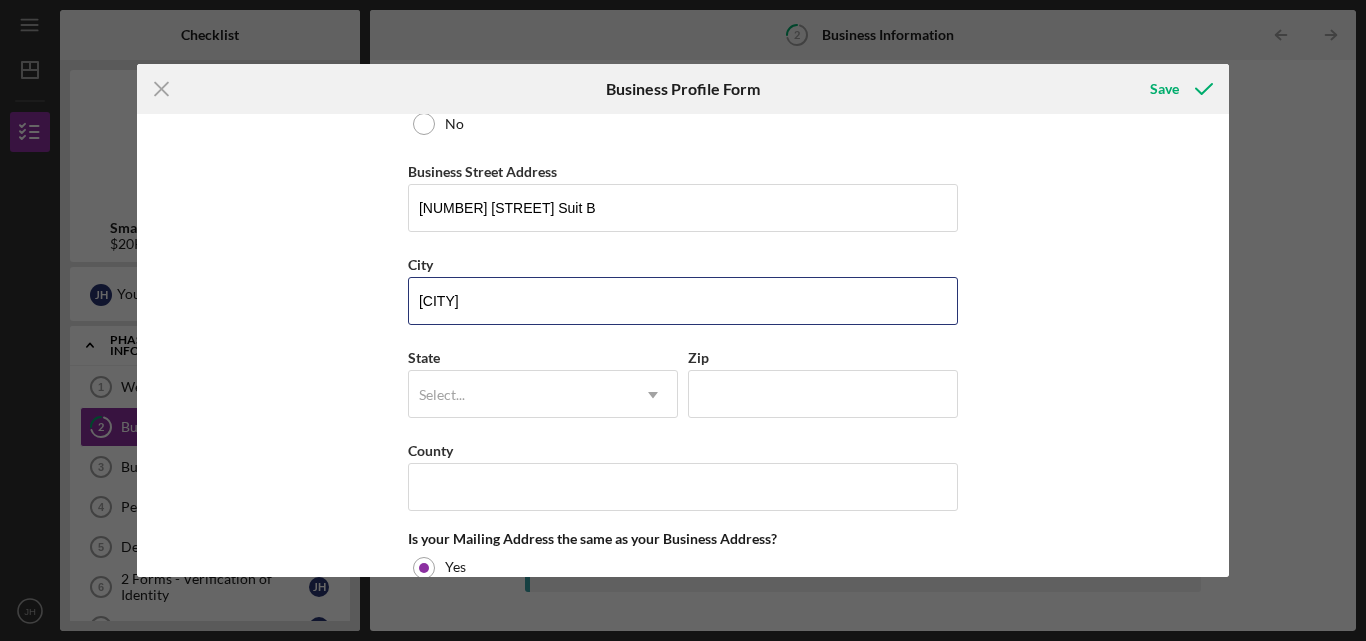 scroll, scrollTop: 1153, scrollLeft: 0, axis: vertical 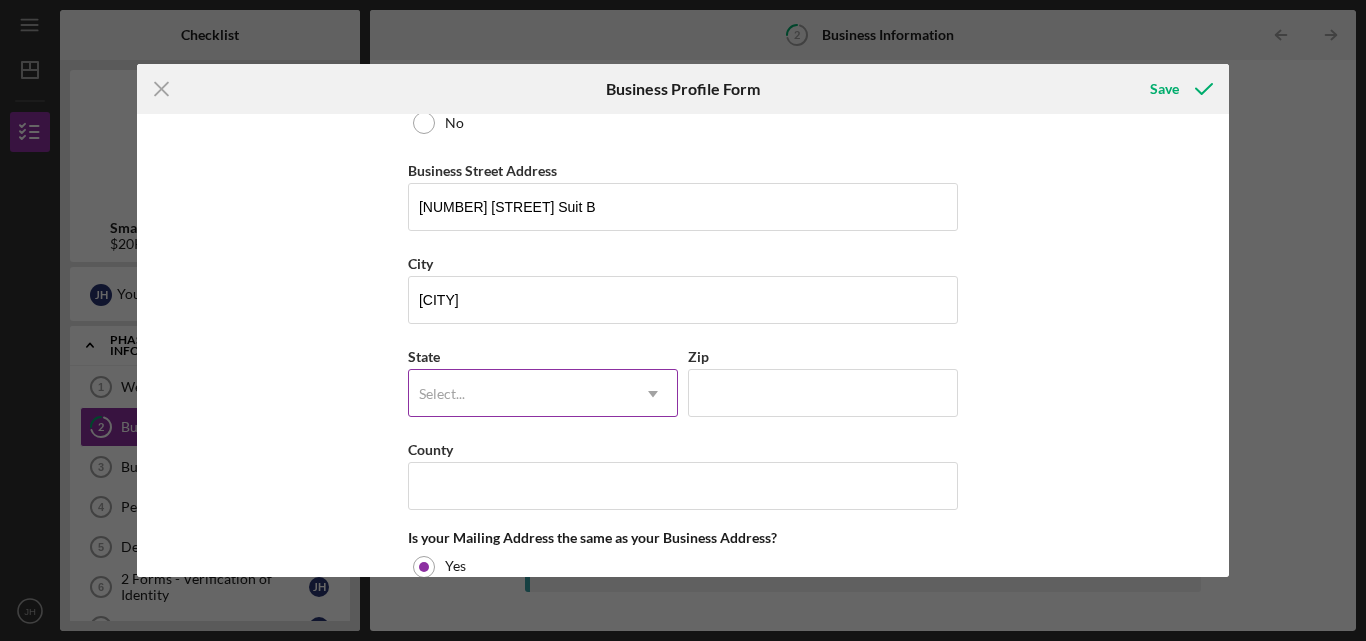click on "Icon/Dropdown Arrow" 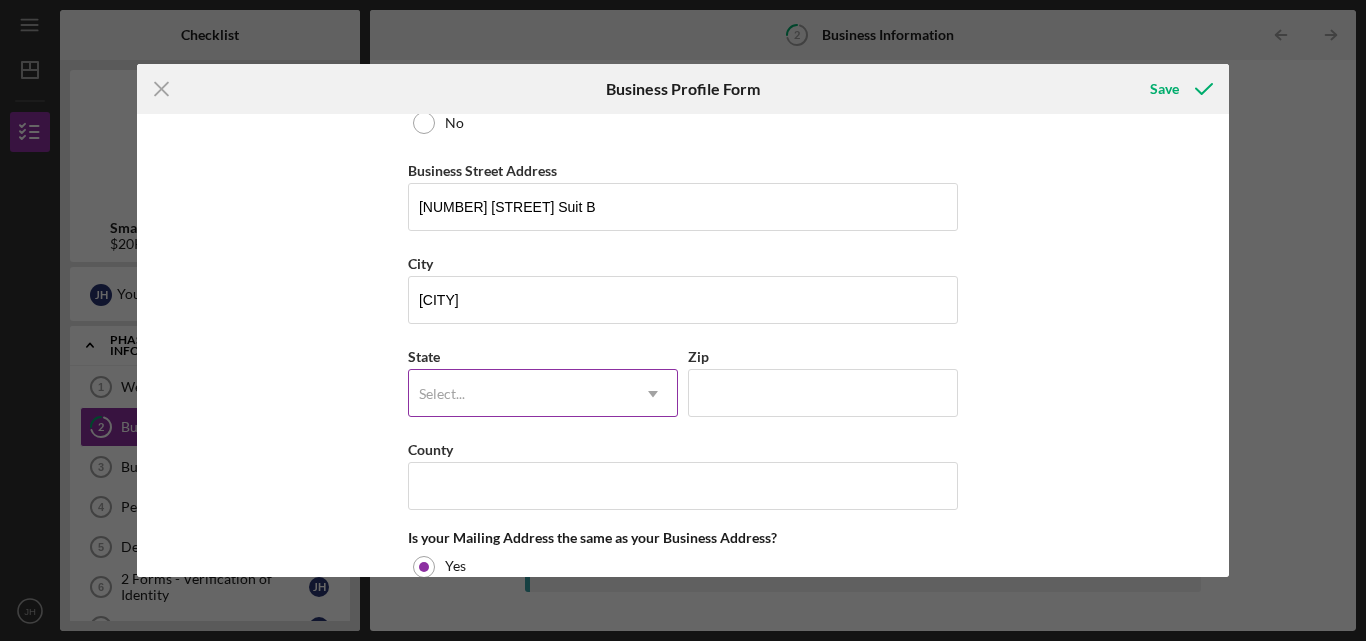 drag, startPoint x: 638, startPoint y: 385, endPoint x: 640, endPoint y: 400, distance: 15.132746 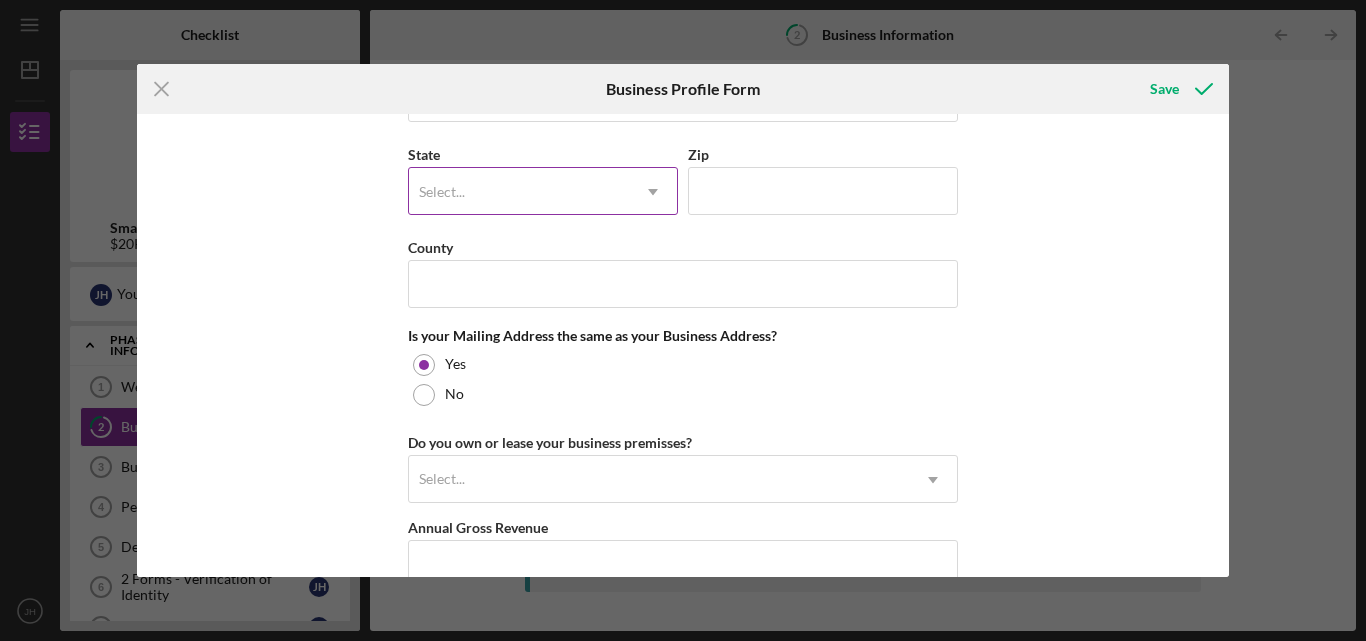 scroll, scrollTop: 1364, scrollLeft: 0, axis: vertical 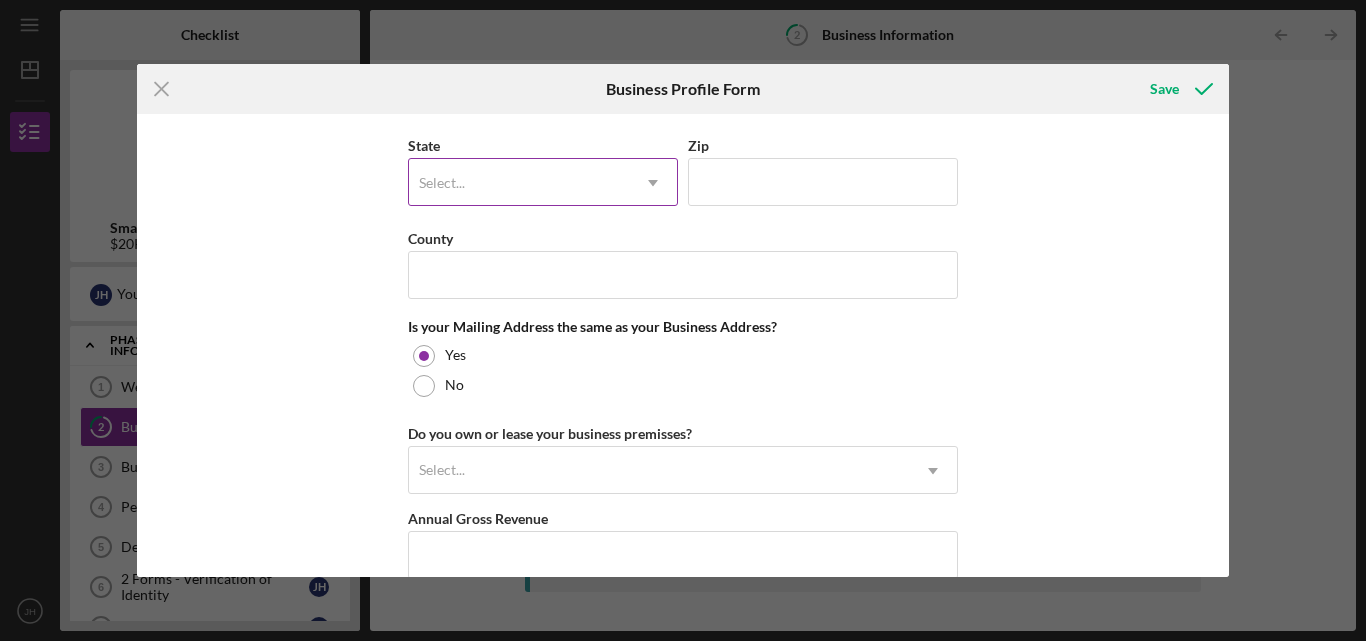 click on "Icon/Dropdown Arrow" 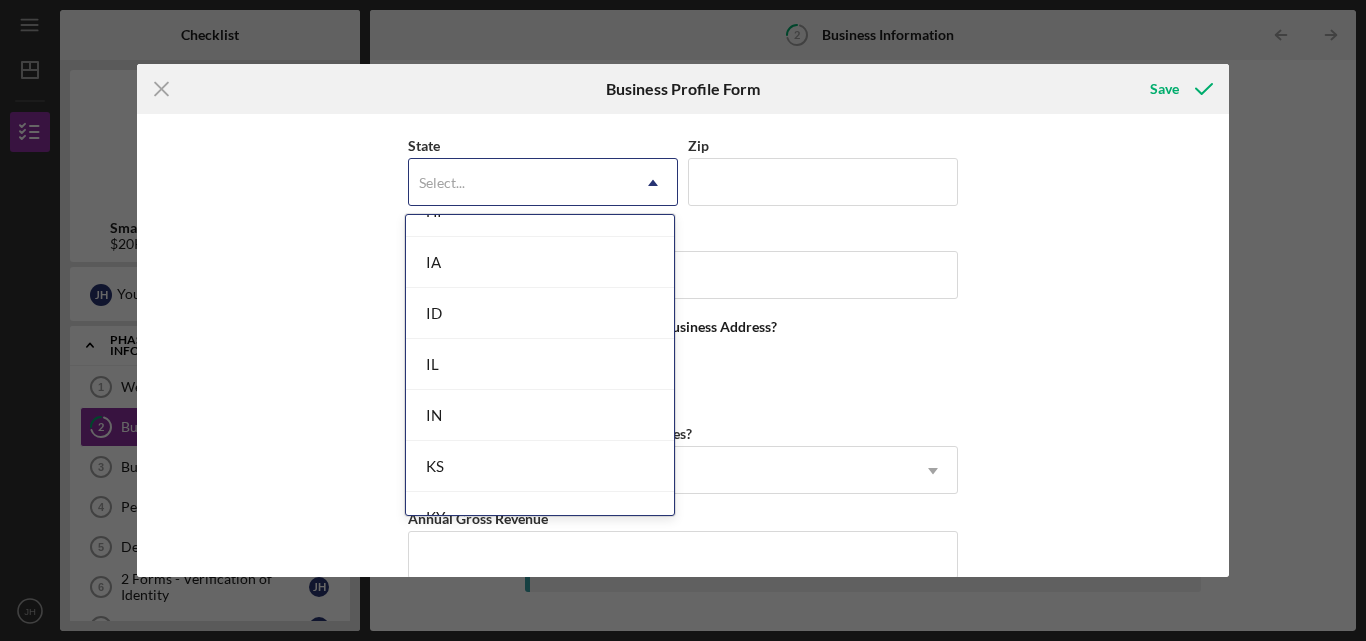 scroll, scrollTop: 1050, scrollLeft: 0, axis: vertical 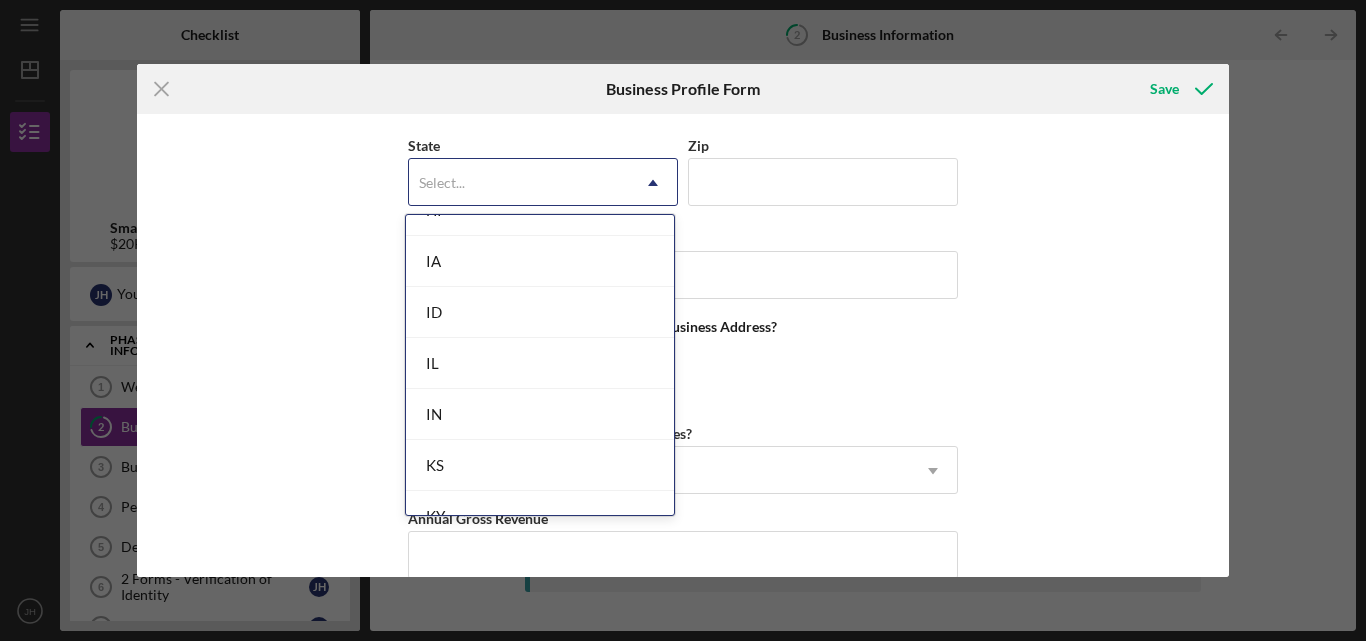 click on "IN" at bounding box center [540, 414] 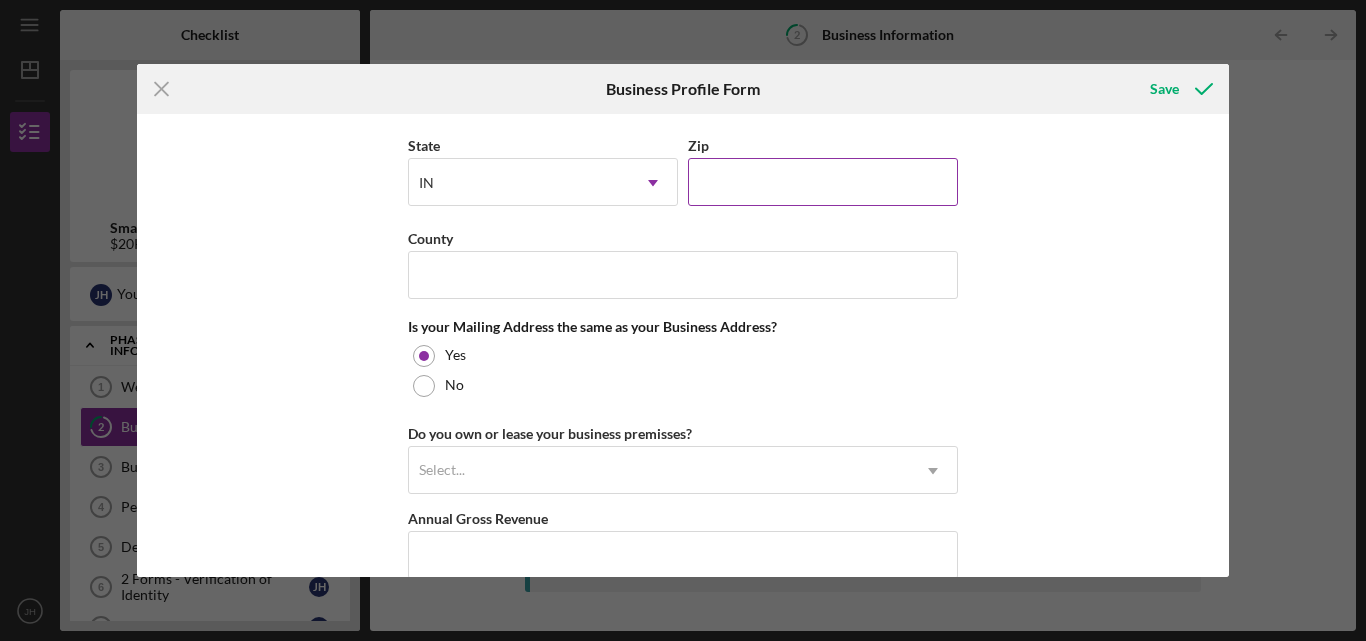 click on "Zip" at bounding box center (823, 182) 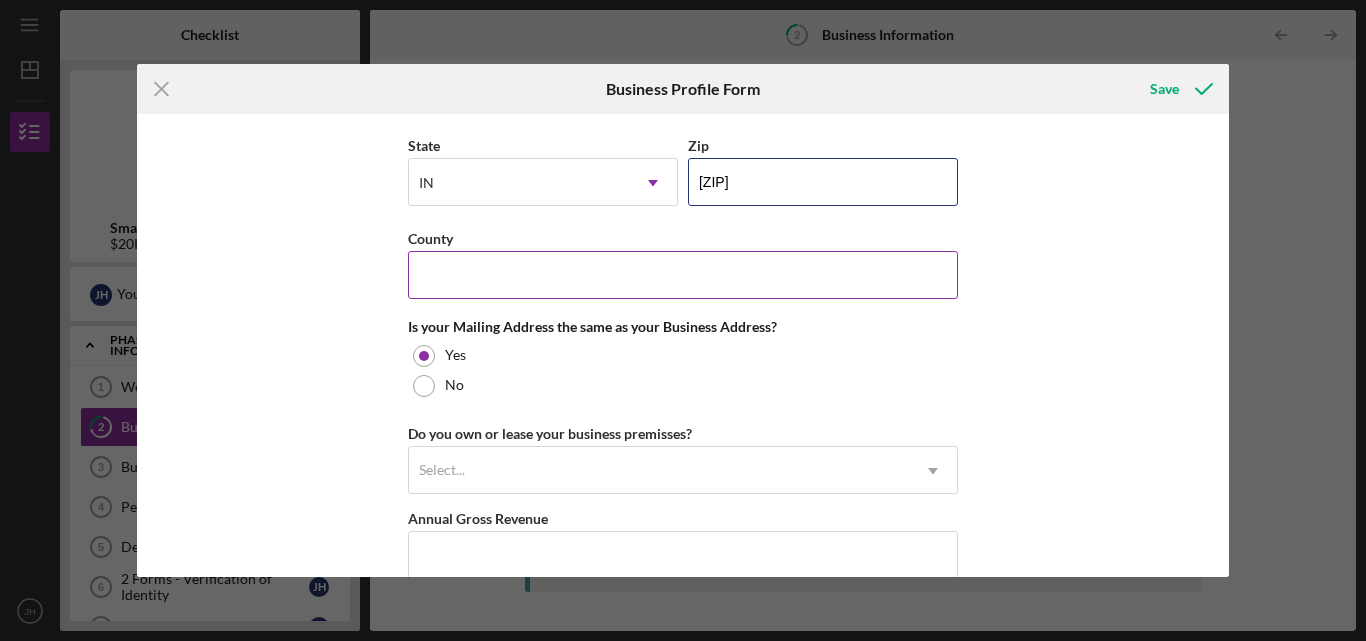 type on "[ZIP]" 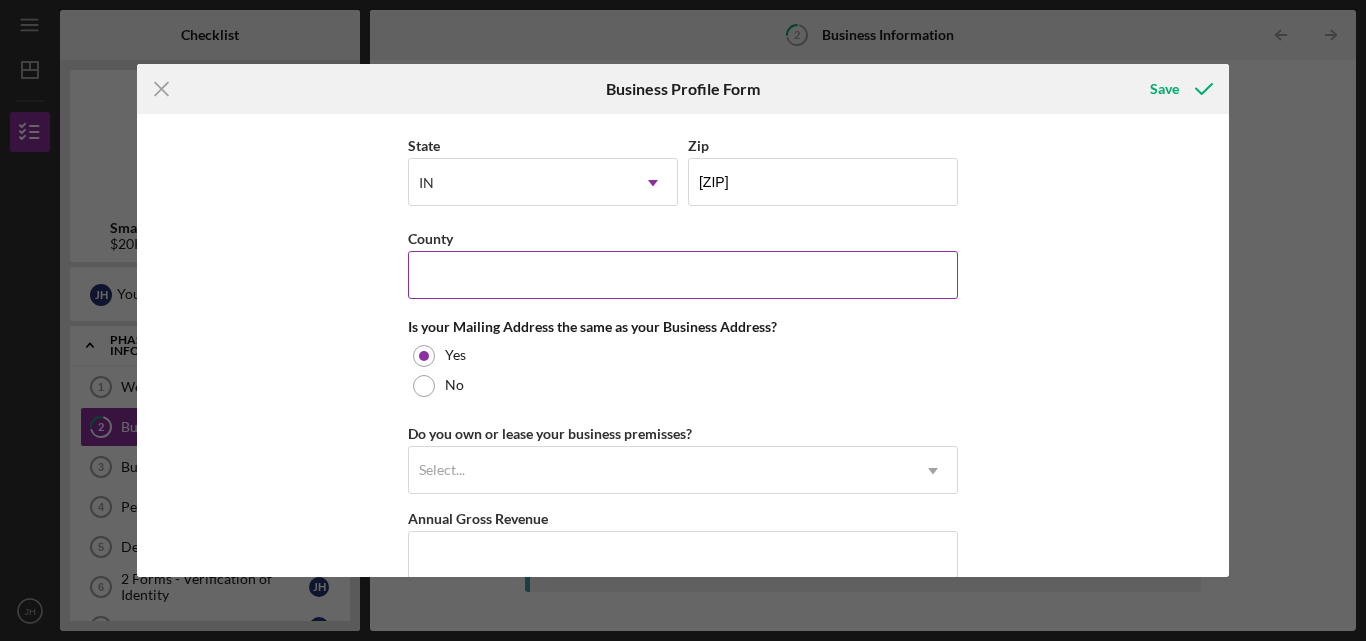 click on "County" at bounding box center (683, 275) 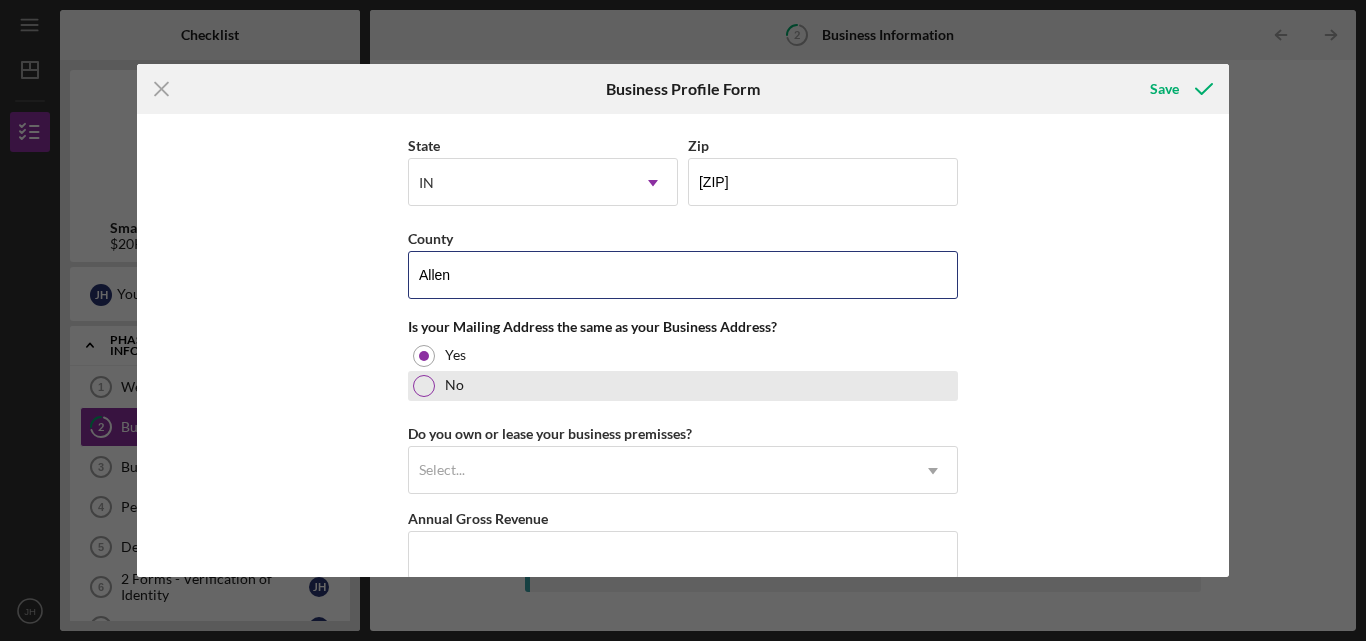 type on "Allen" 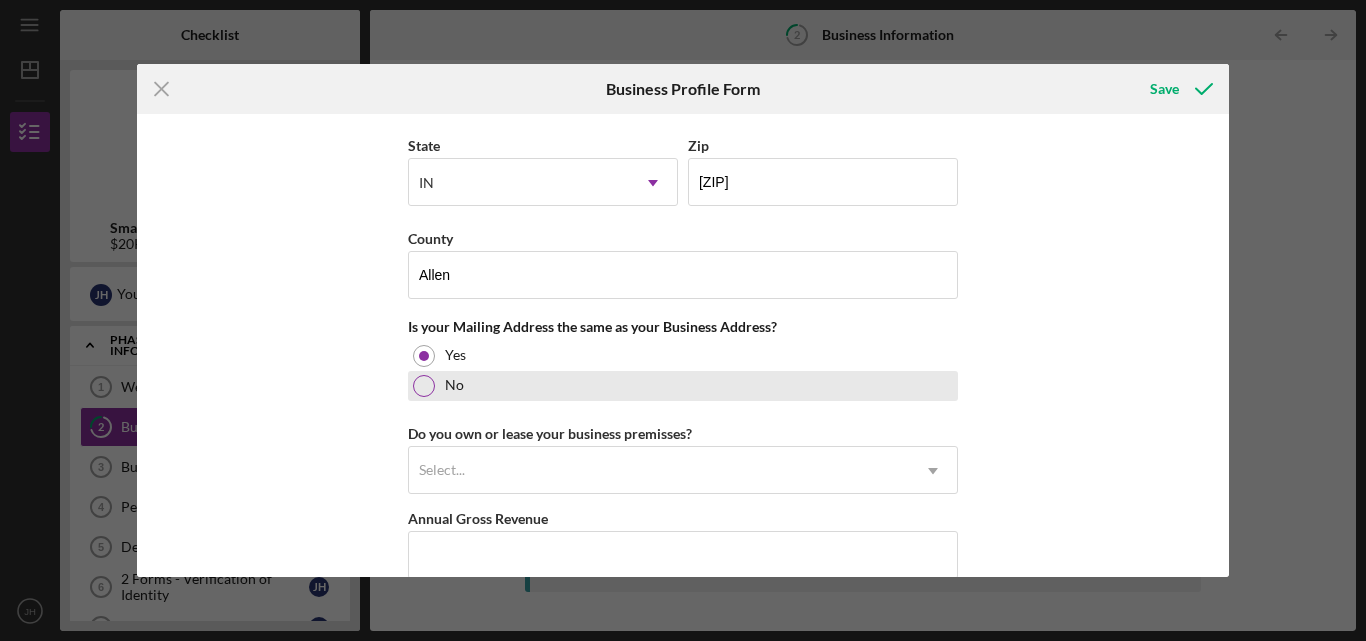 click on "No" at bounding box center (683, 386) 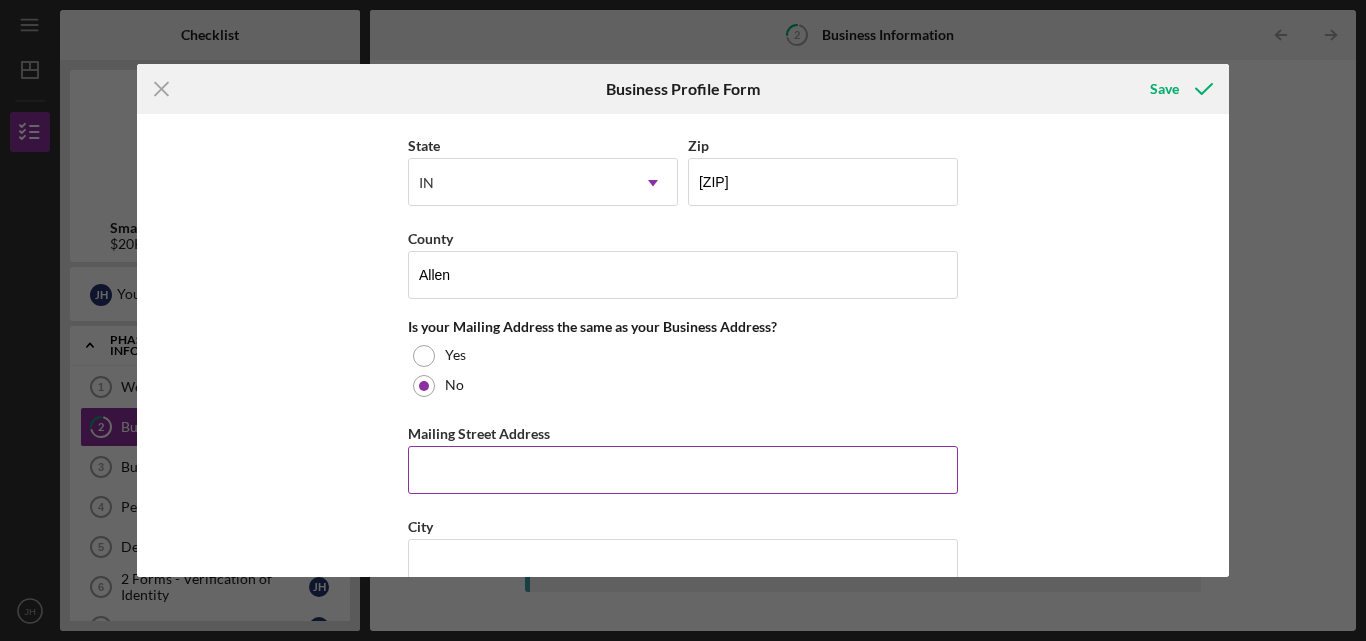 click on "Mailing Street Address" at bounding box center (683, 470) 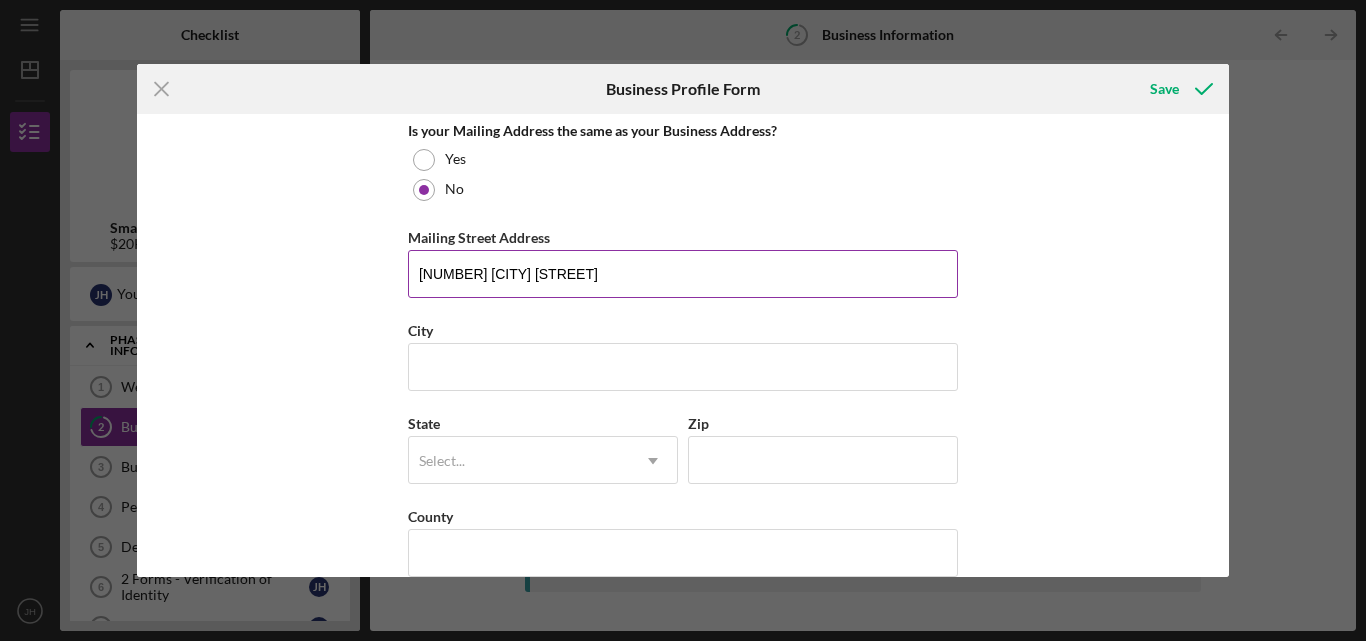 scroll, scrollTop: 1599, scrollLeft: 0, axis: vertical 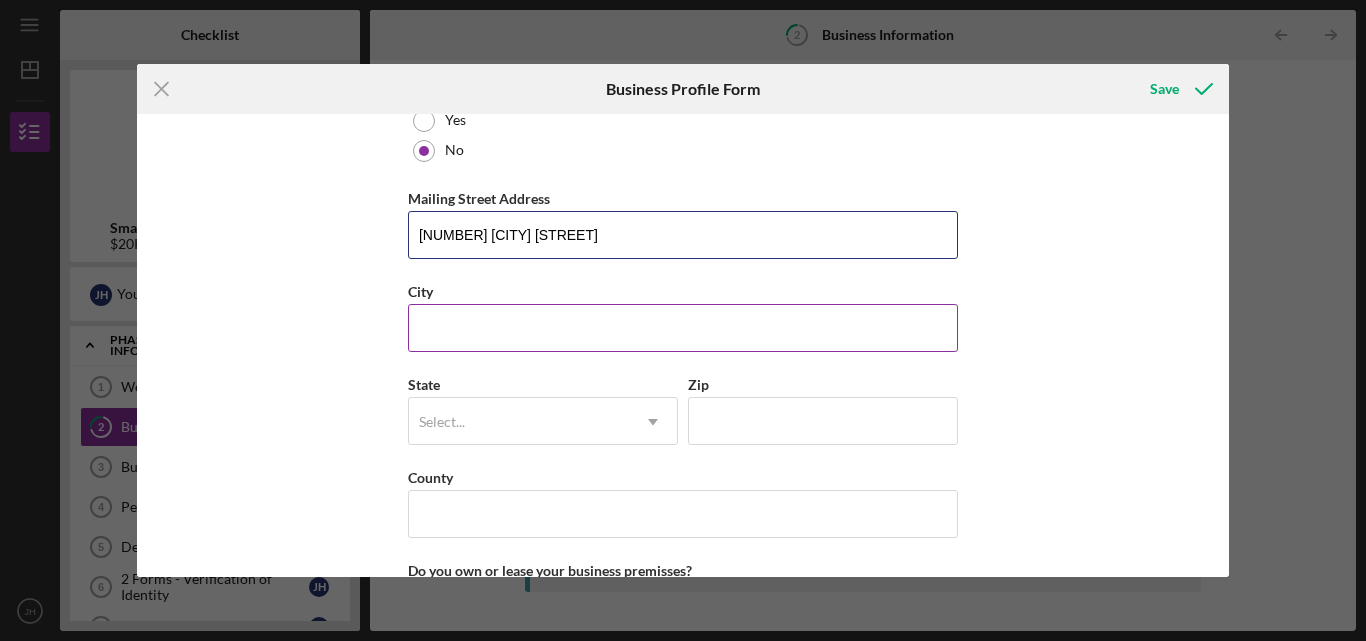 type on "[NUMBER] [CITY] [STREET]" 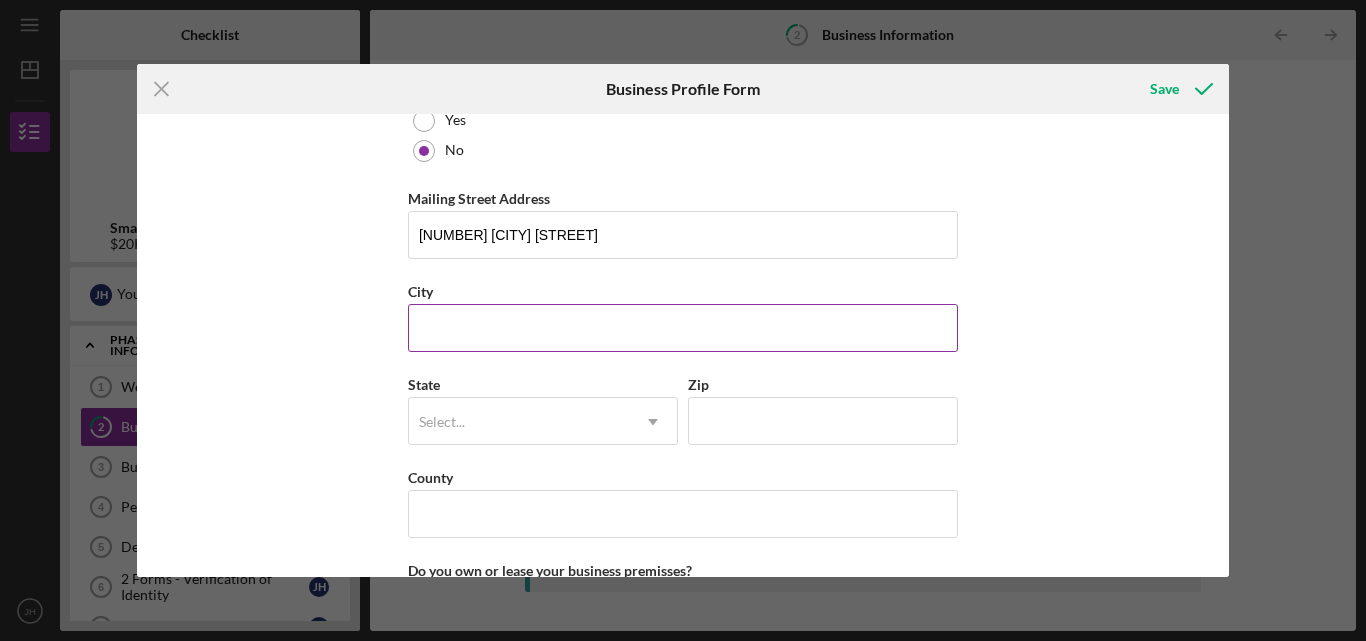 click on "City" at bounding box center (683, 328) 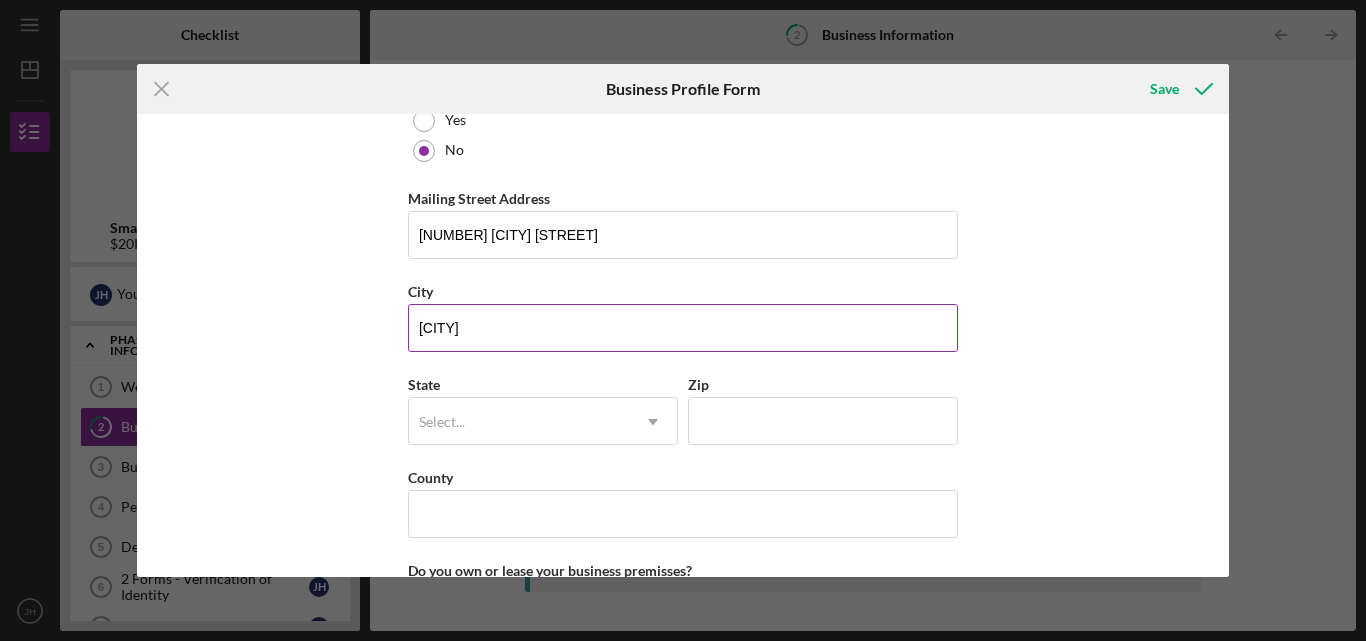type on "[CITY]" 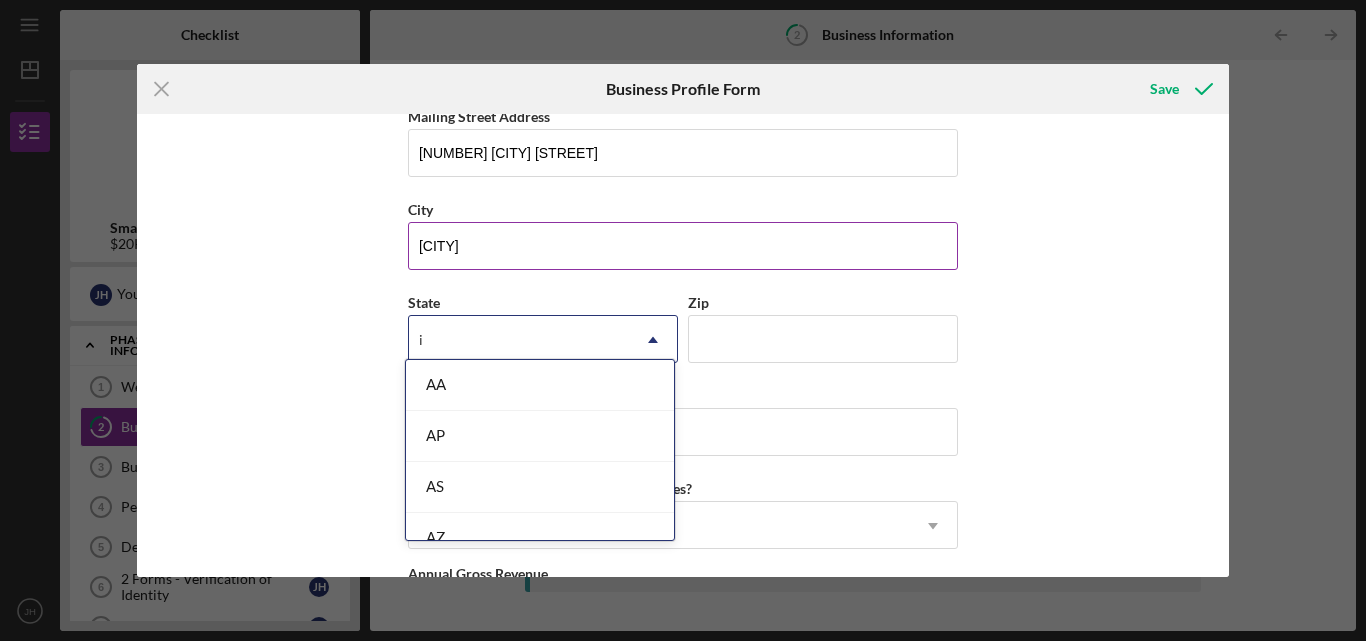 scroll, scrollTop: 1737, scrollLeft: 0, axis: vertical 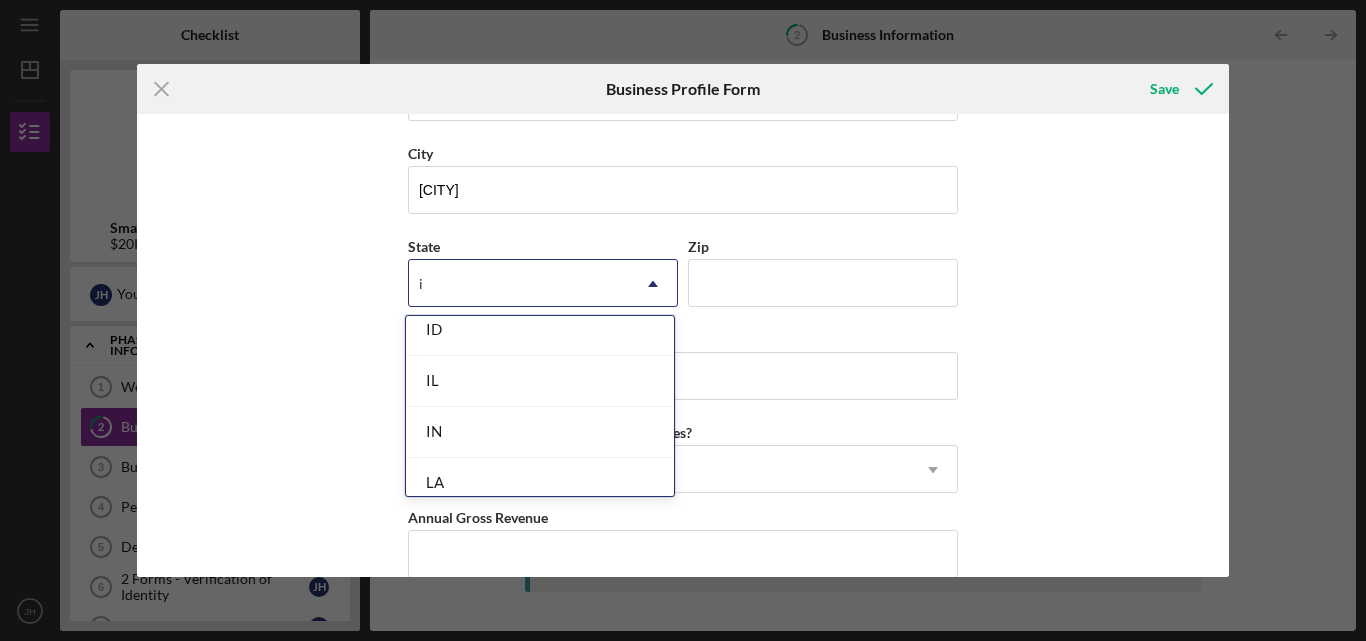 click on "IN" at bounding box center (540, 432) 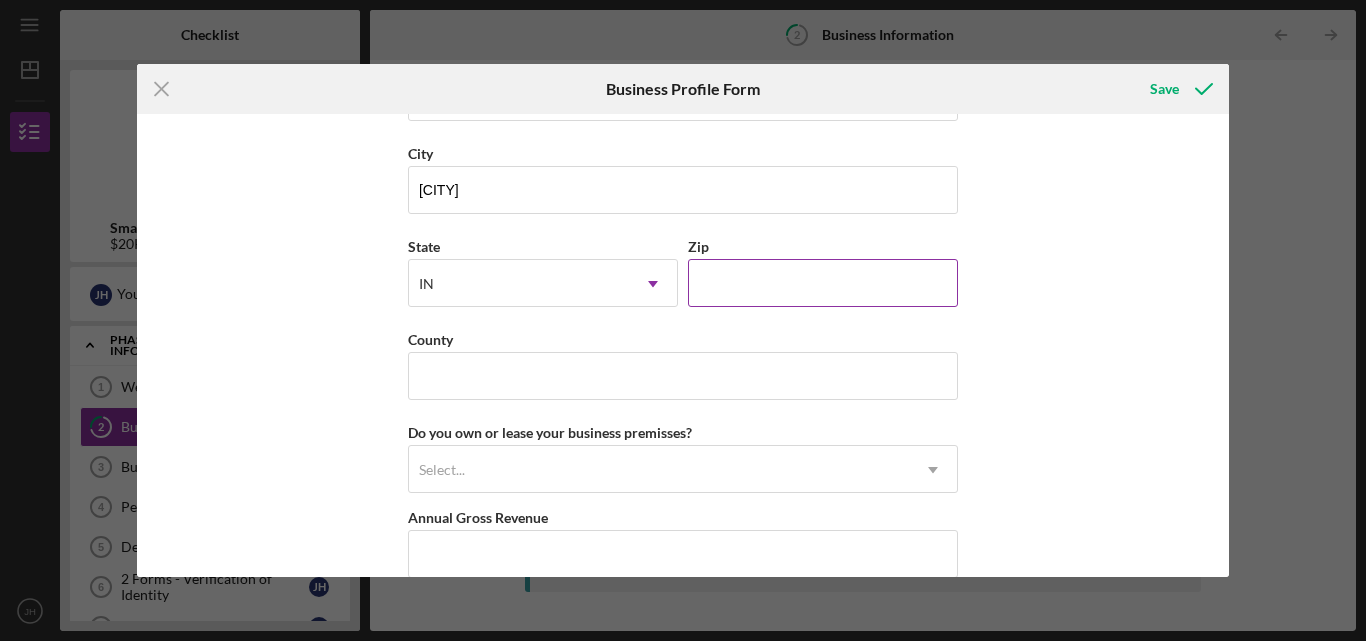 click on "Zip" at bounding box center (823, 283) 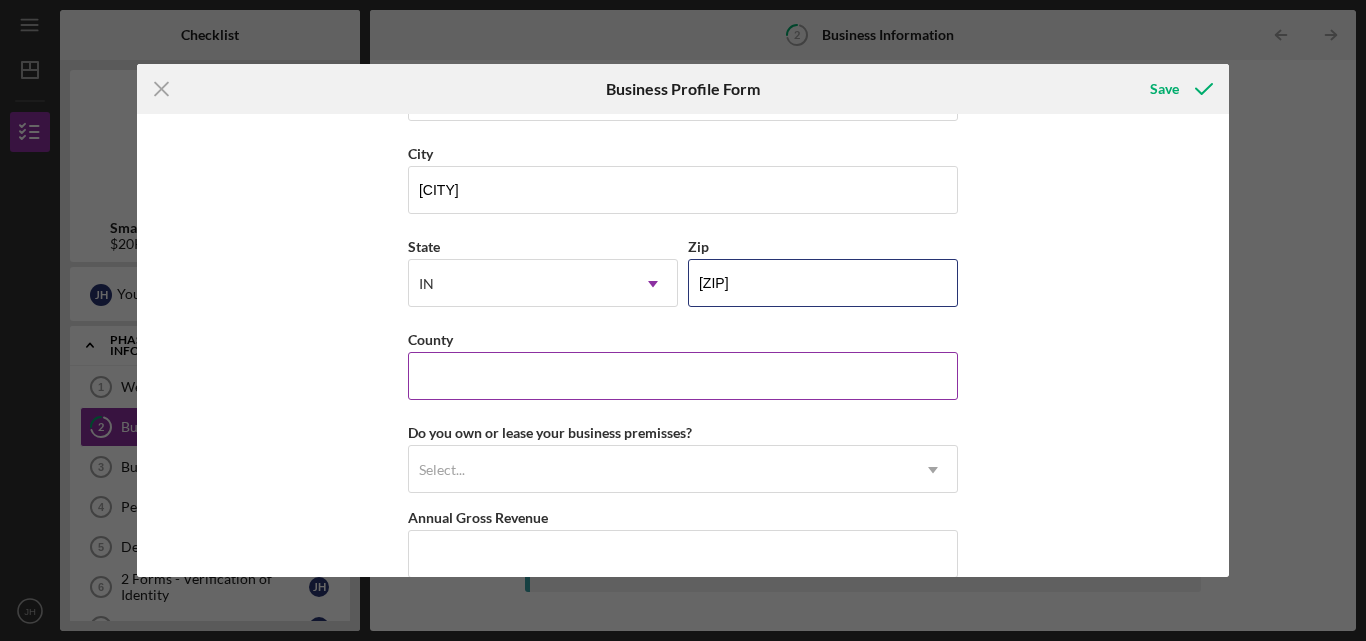 type on "[ZIP]" 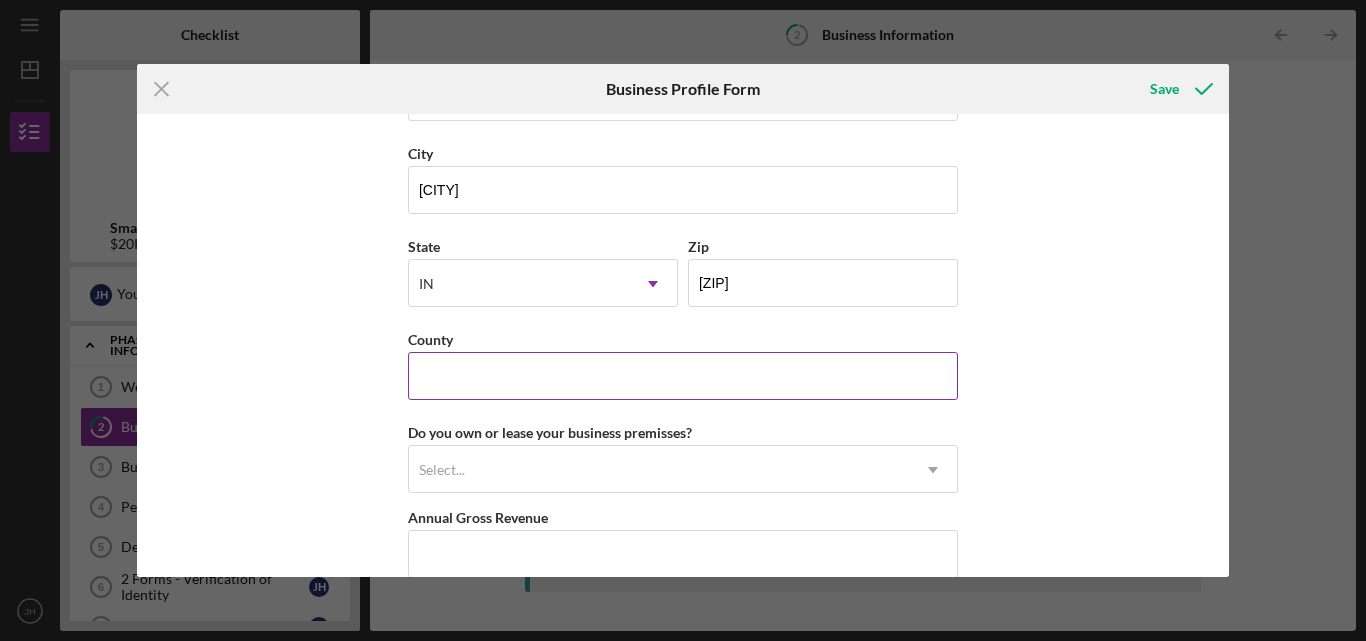 click on "County" at bounding box center (683, 376) 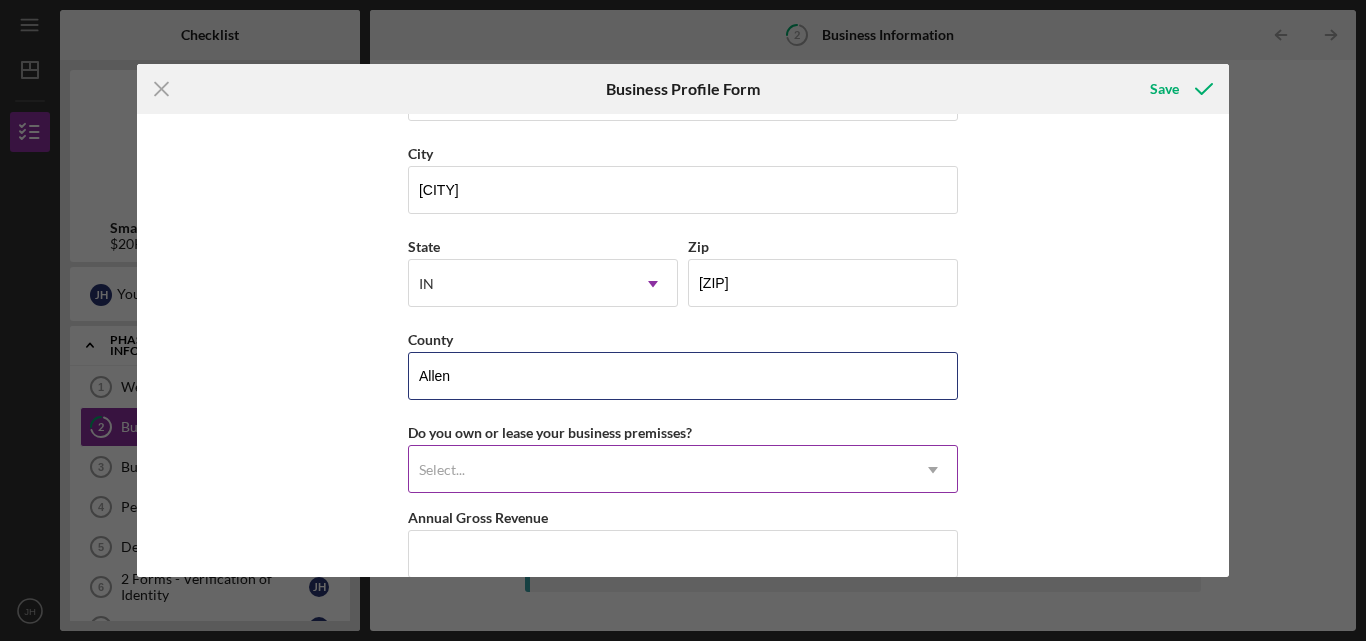 type on "Allen" 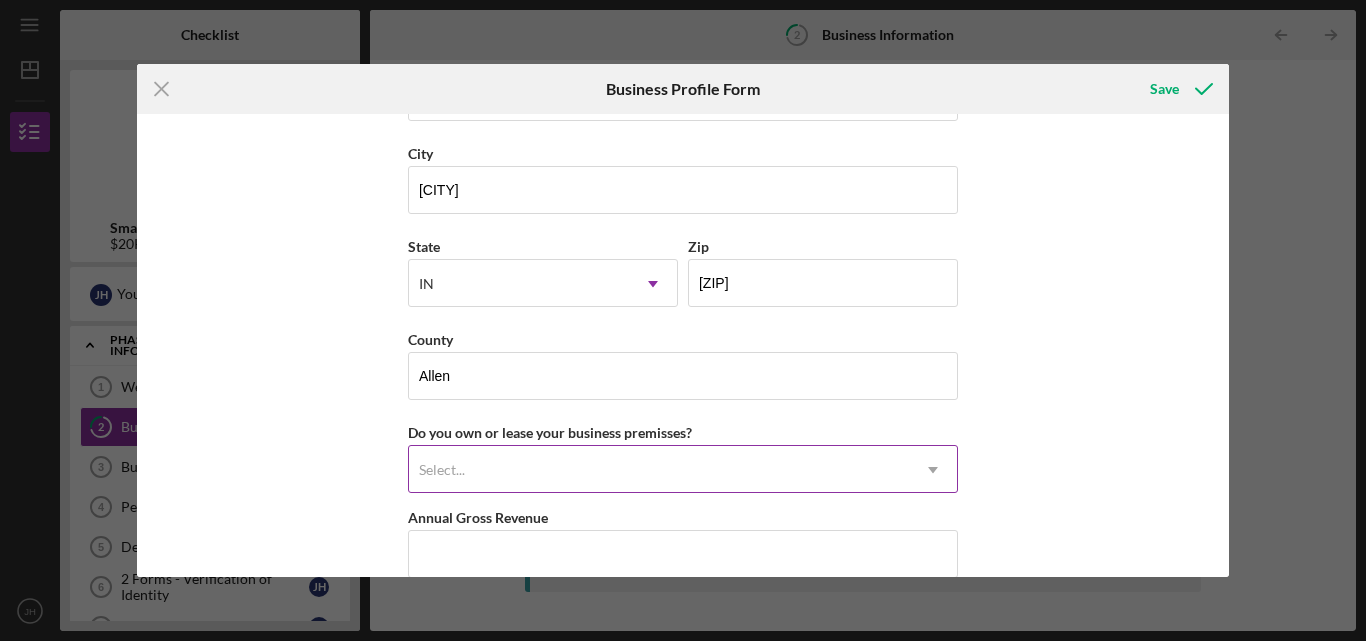click on "Select..." at bounding box center (659, 470) 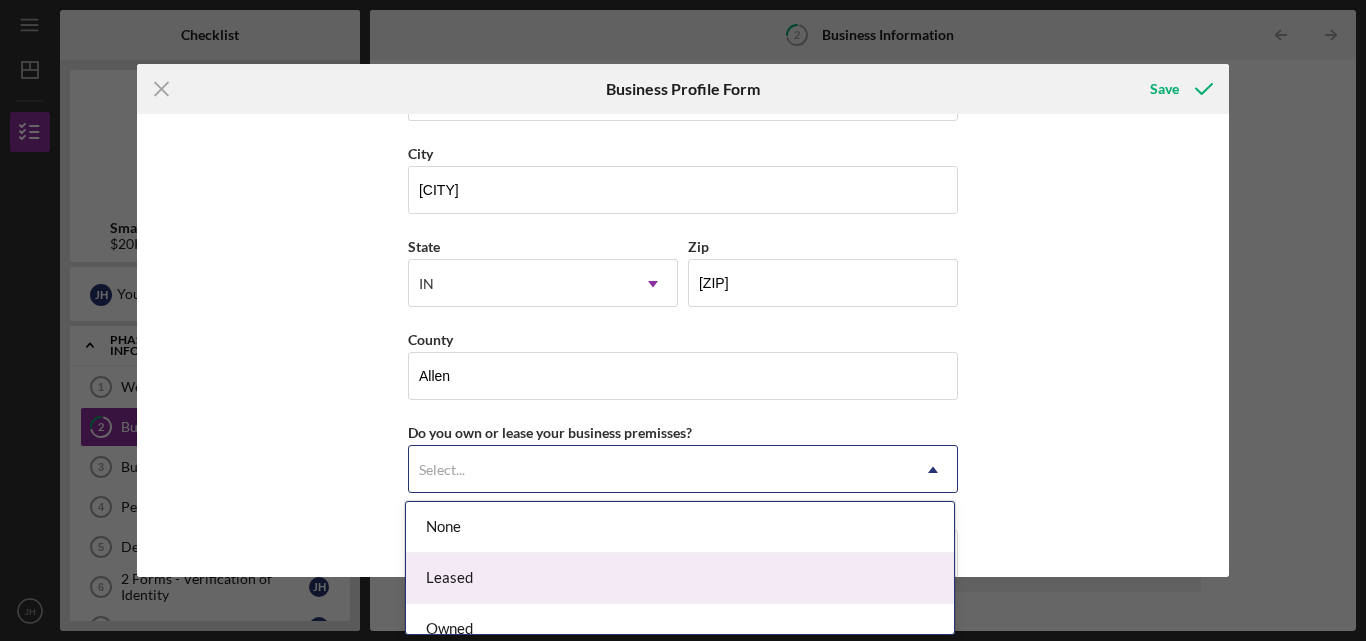click on "Leased" at bounding box center (680, 578) 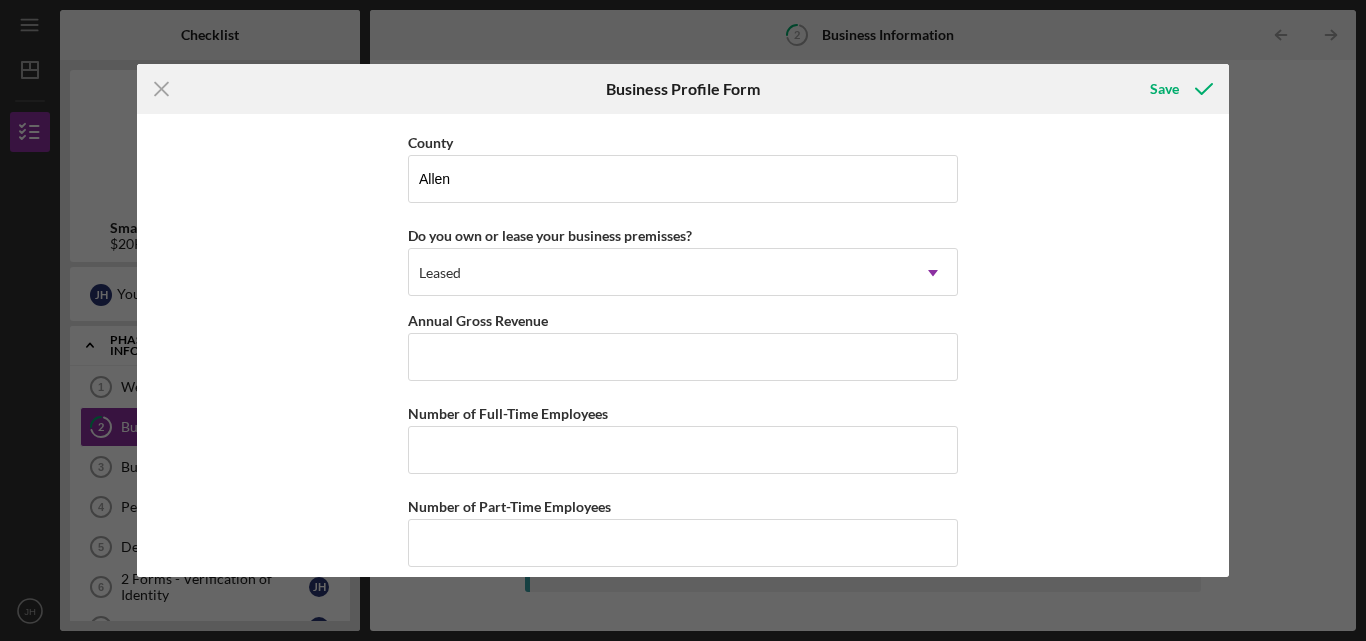 scroll, scrollTop: 1954, scrollLeft: 0, axis: vertical 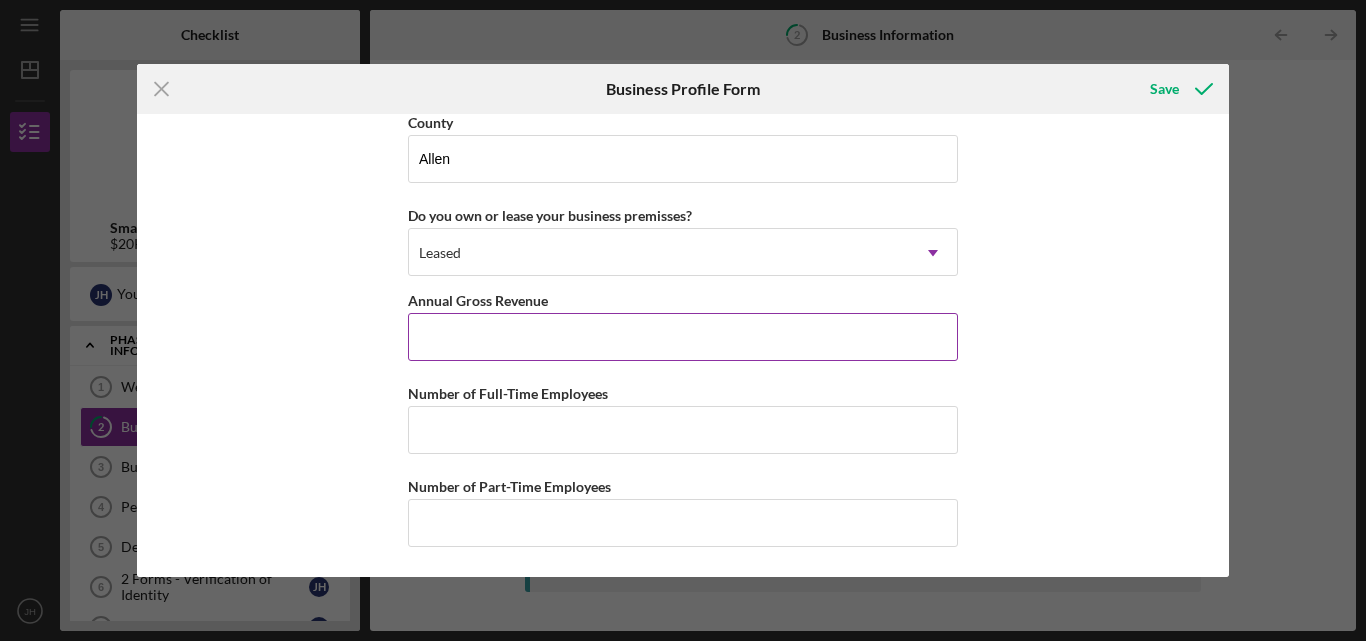 click on "Annual Gross Revenue" at bounding box center (683, 337) 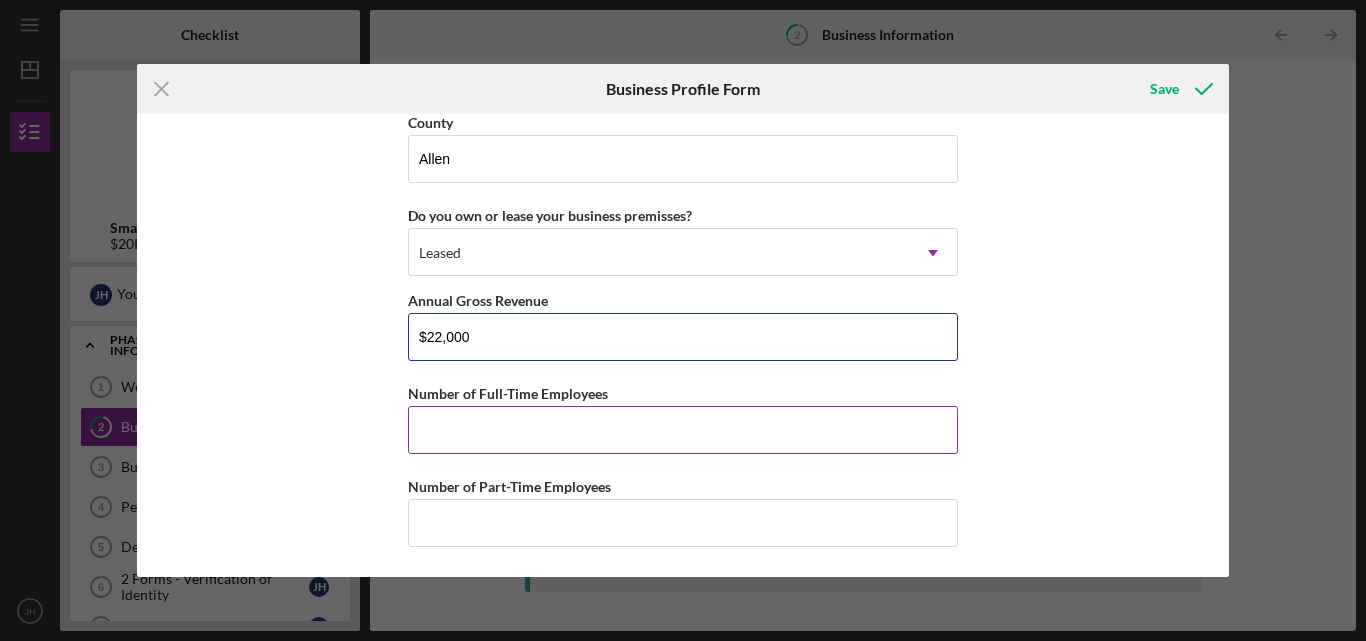 type on "$22,000" 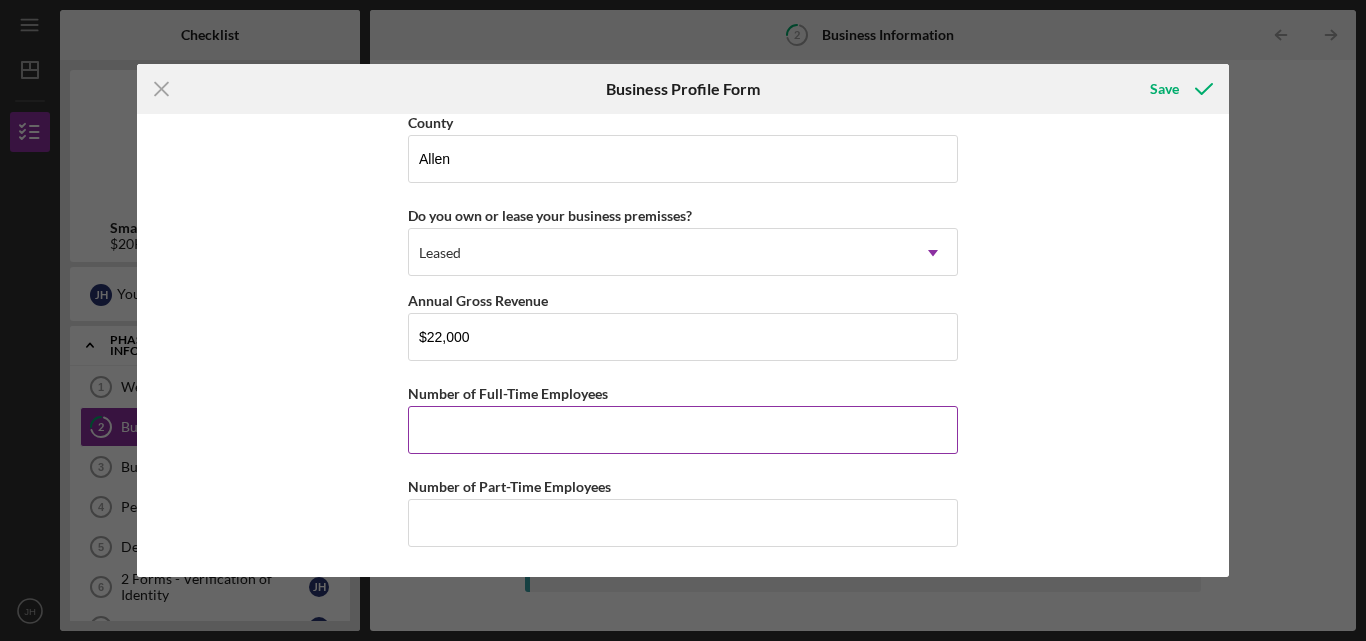 click on "Number of Full-Time Employees" at bounding box center [683, 430] 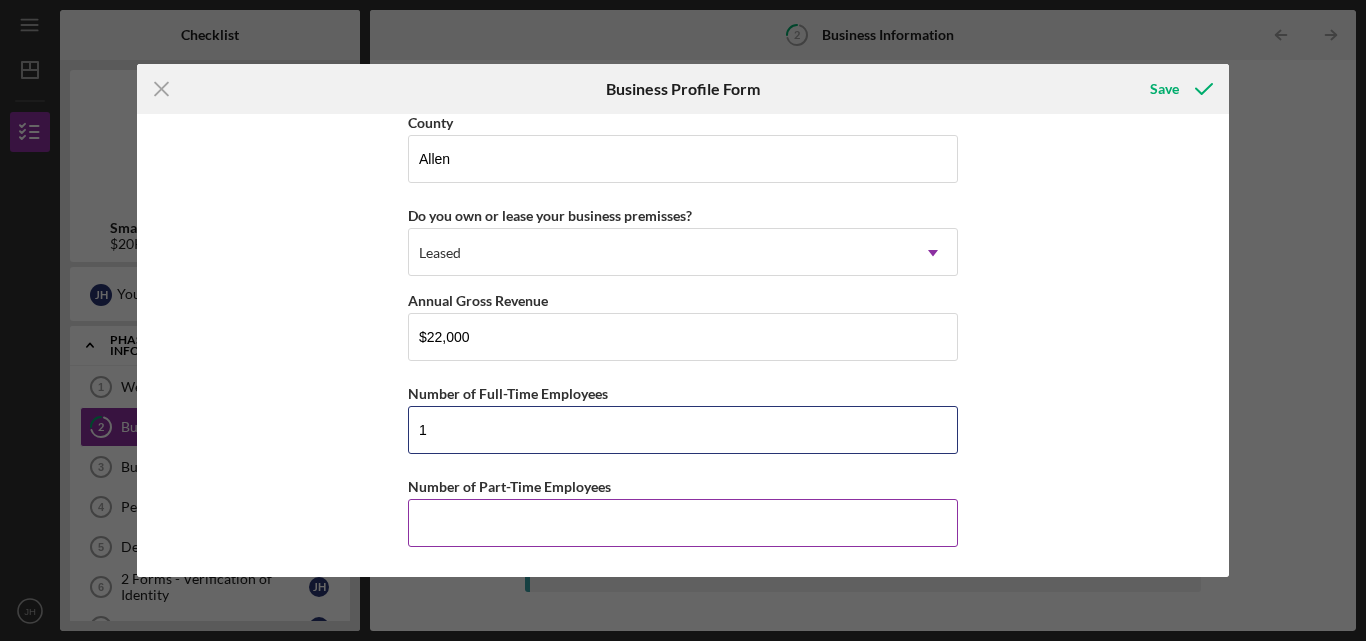 type on "1" 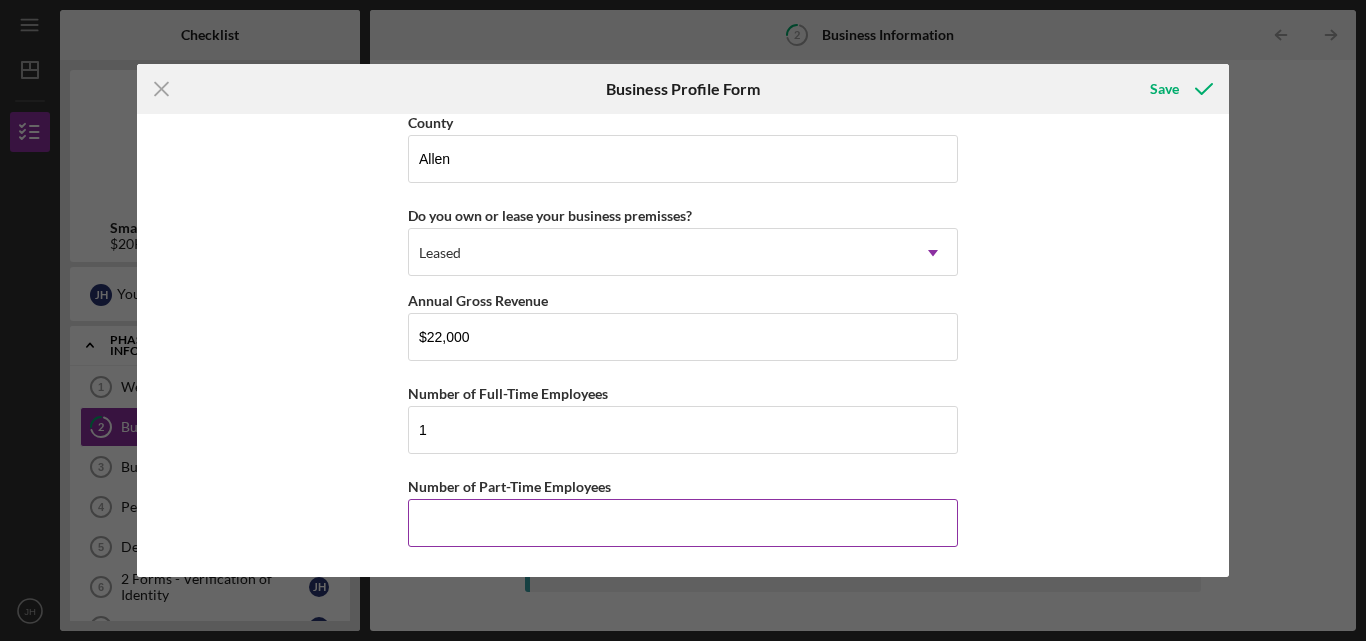 click on "Number of Part-Time Employees" at bounding box center (683, 523) 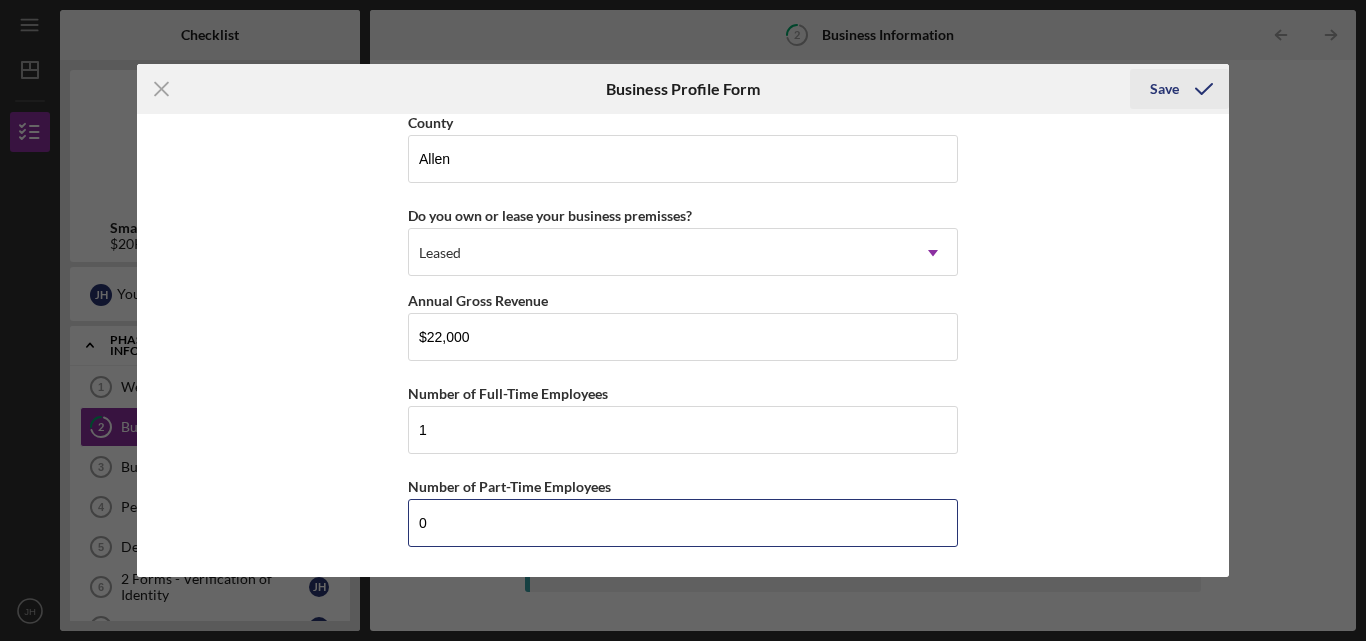type on "0" 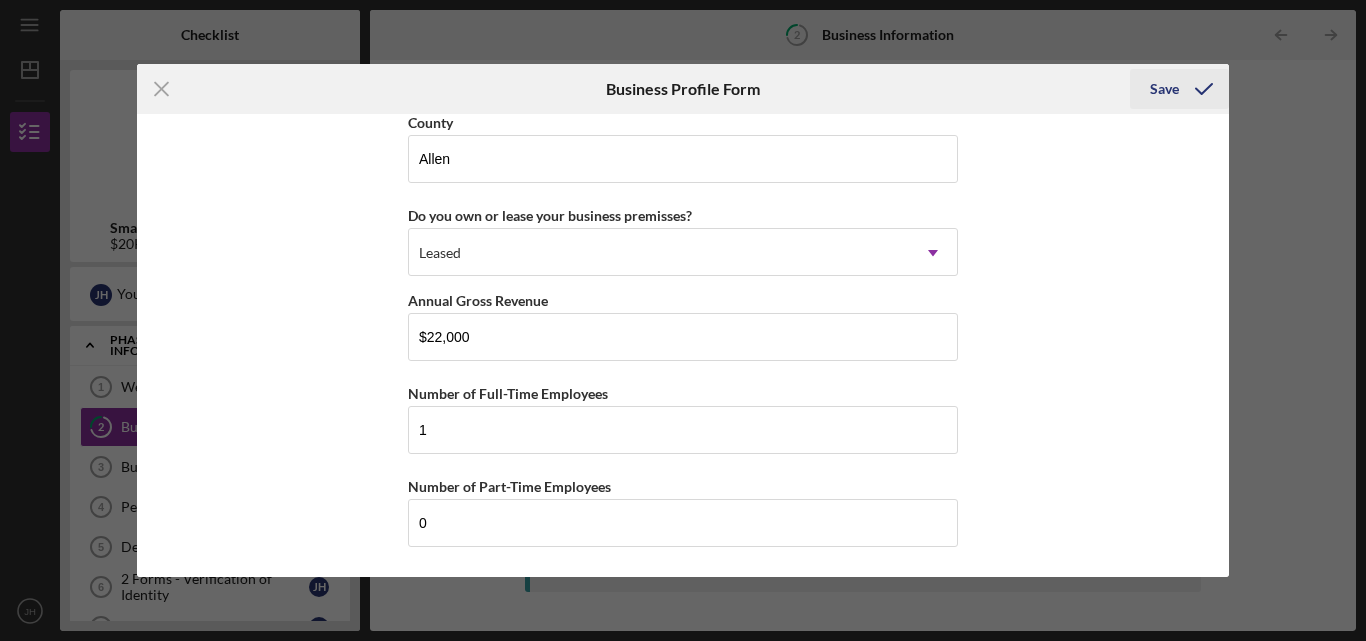 click on "Save" at bounding box center [1164, 89] 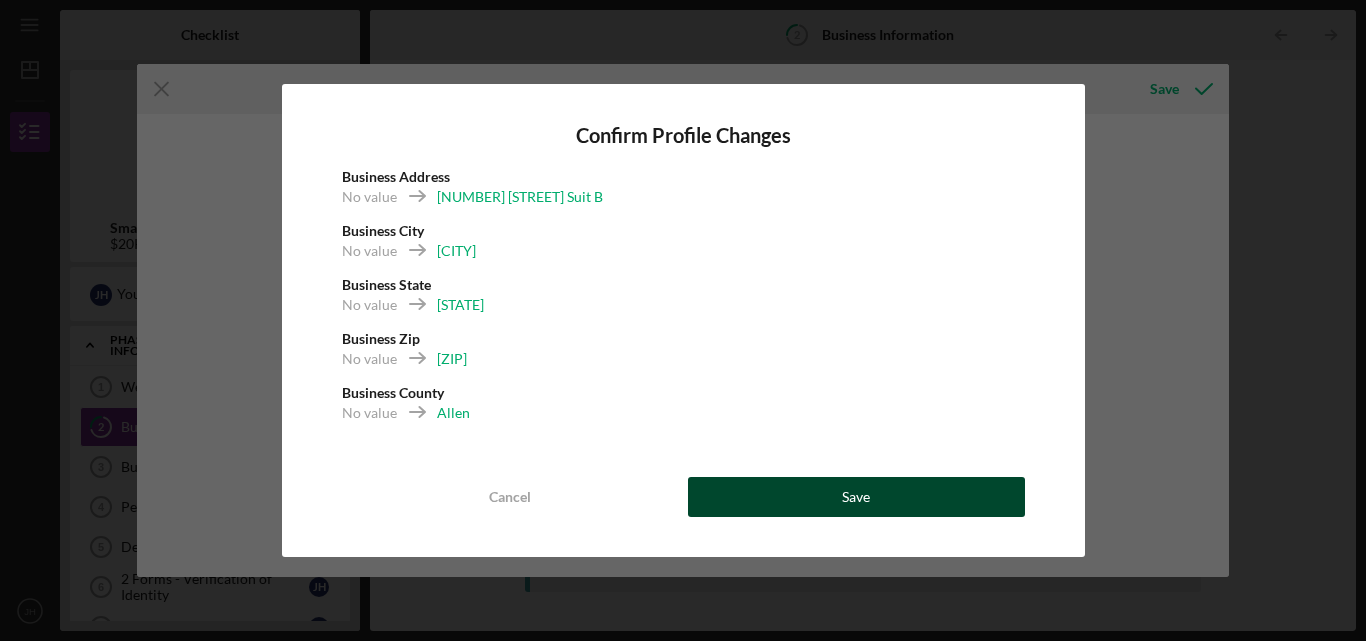 click on "Save" at bounding box center [856, 497] 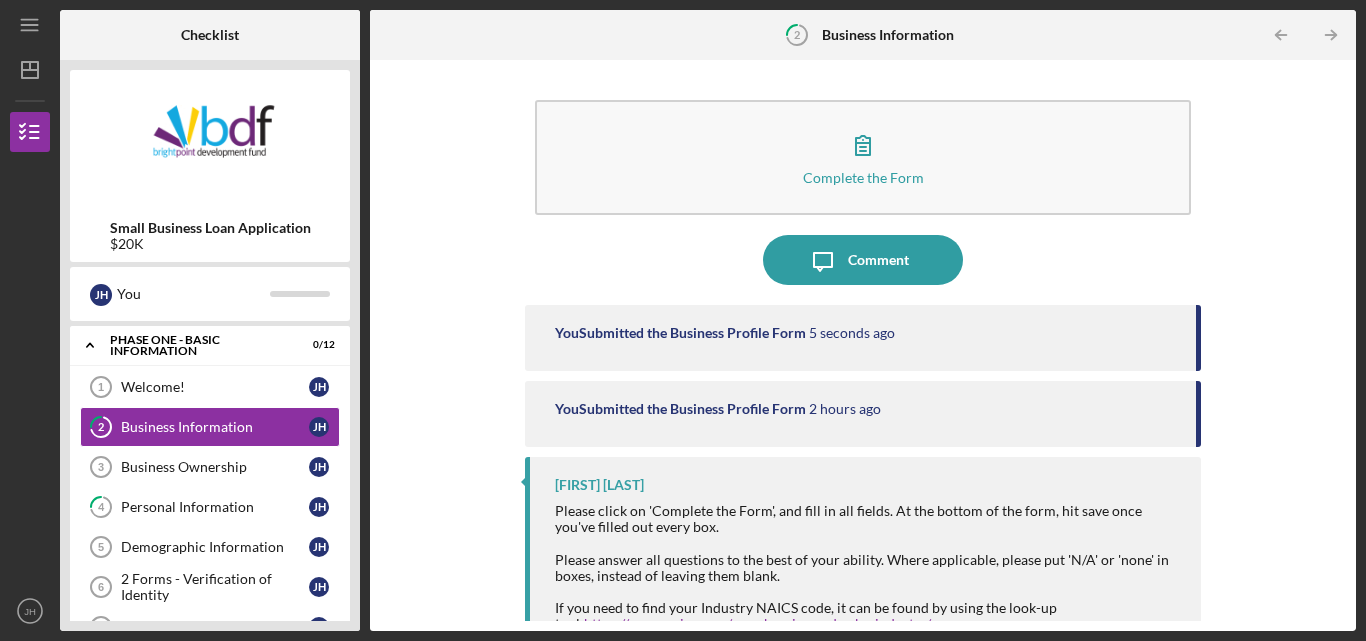 scroll, scrollTop: 47, scrollLeft: 0, axis: vertical 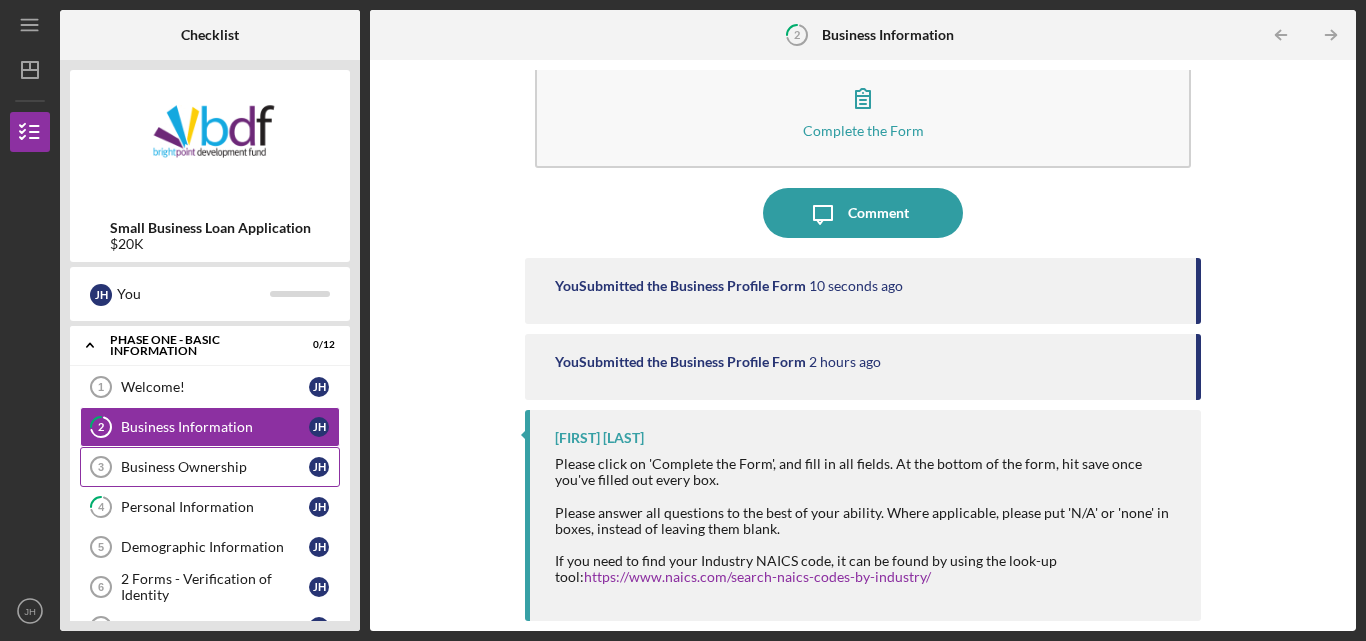 click on "Business Ownership" at bounding box center [215, 467] 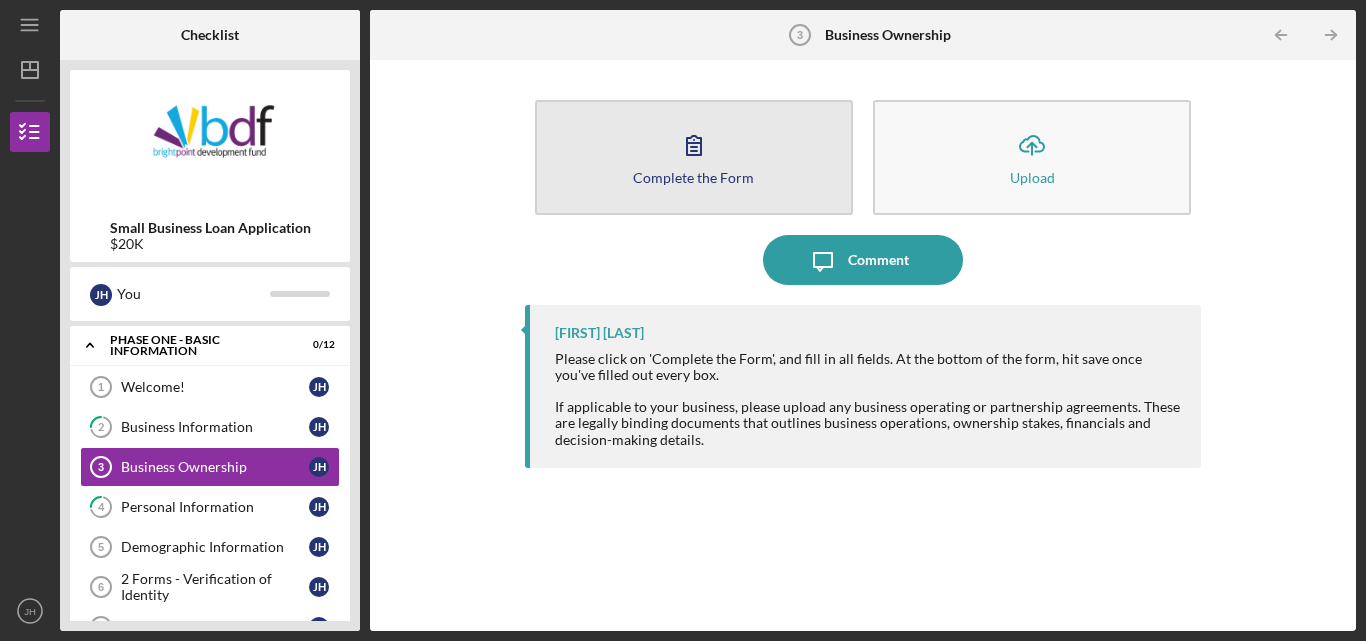 click on "Complete the Form" at bounding box center (693, 177) 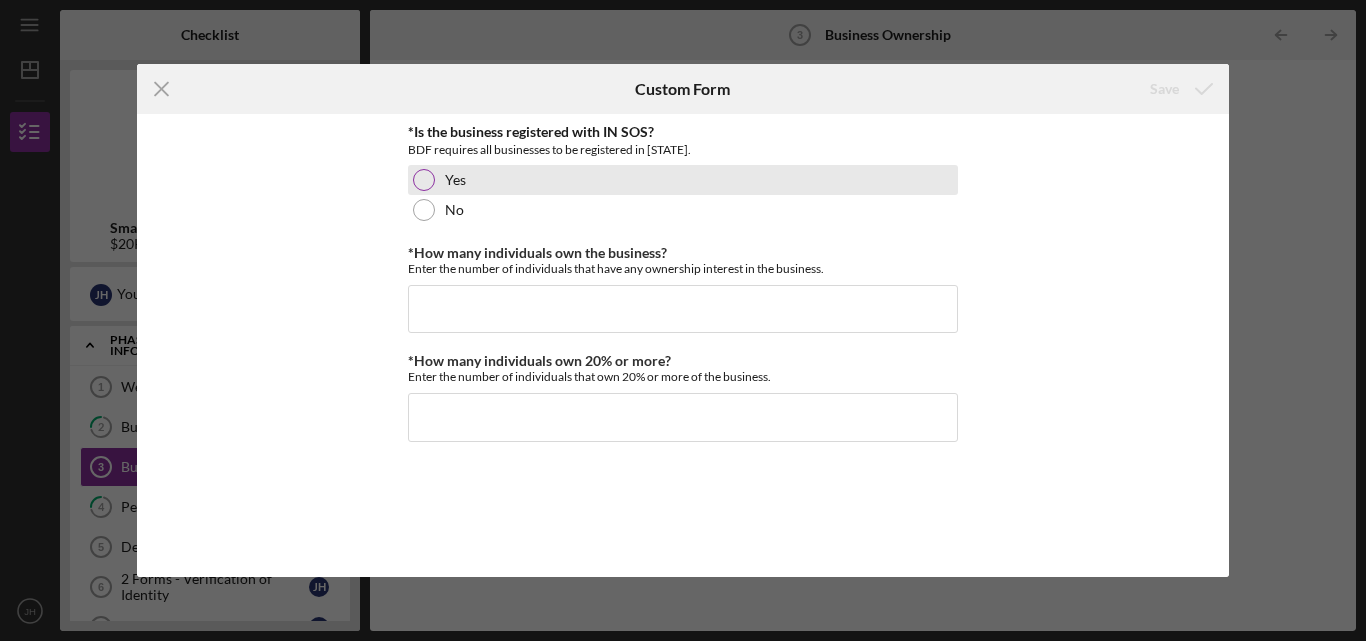 click at bounding box center [424, 180] 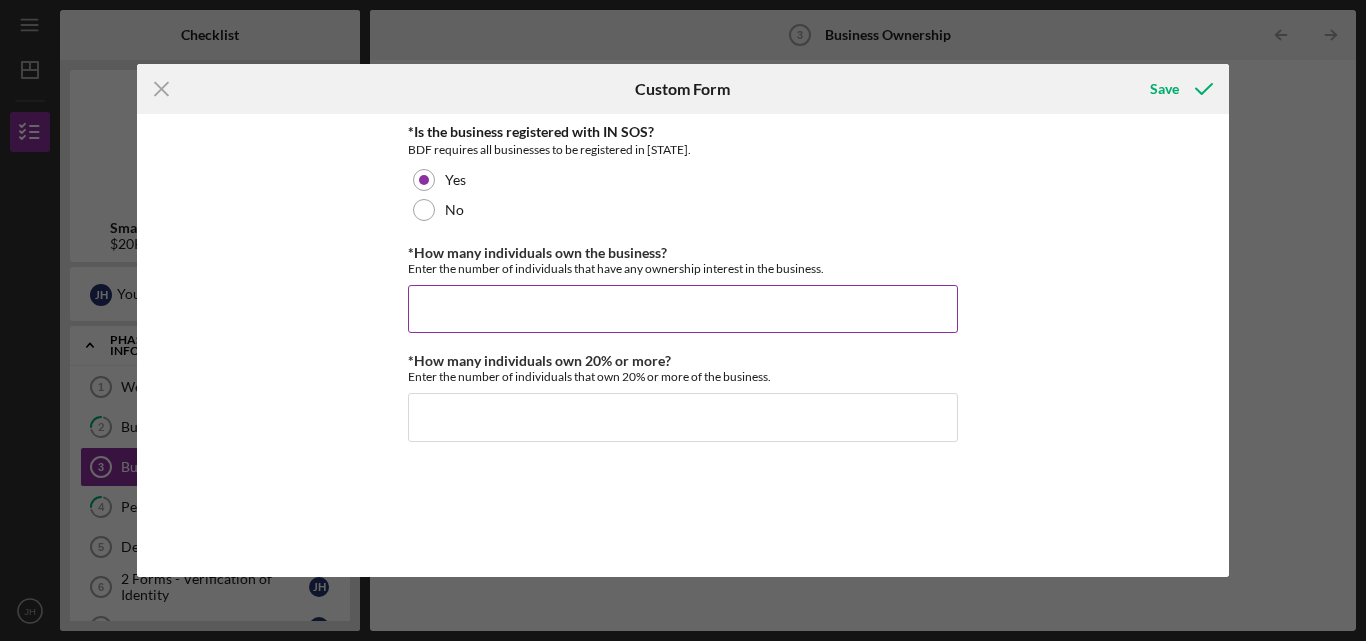 click on "*How many individuals own the business?" at bounding box center [683, 309] 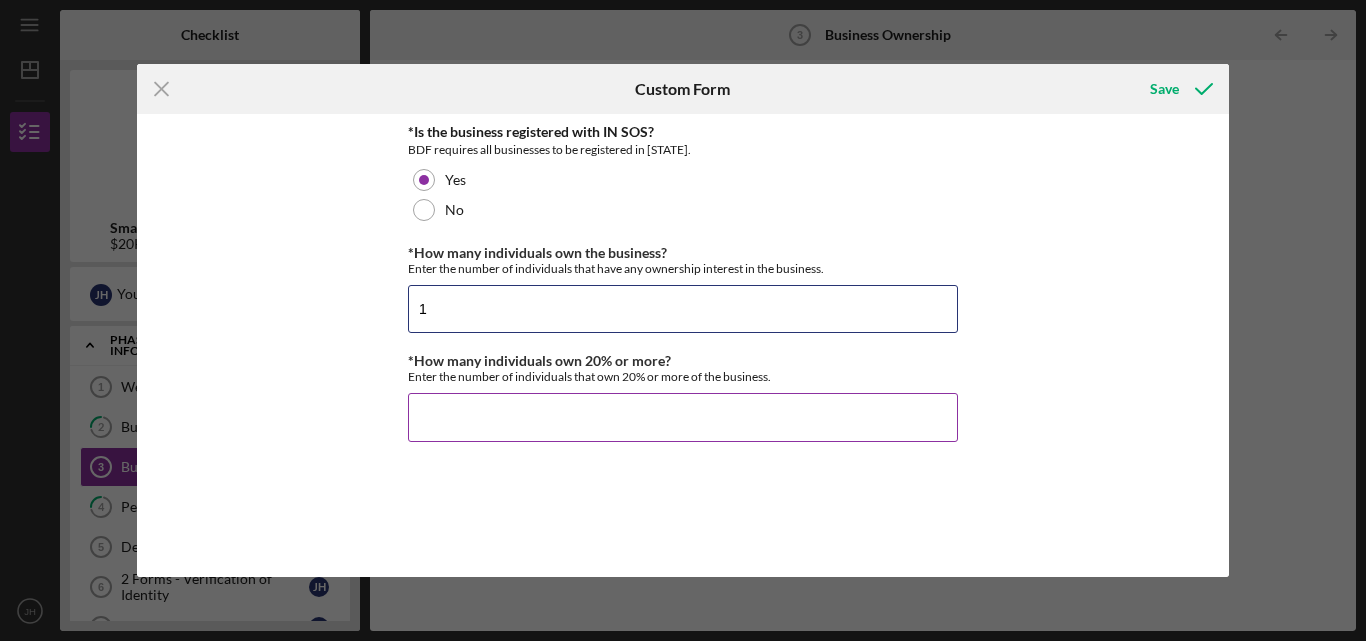 type on "1" 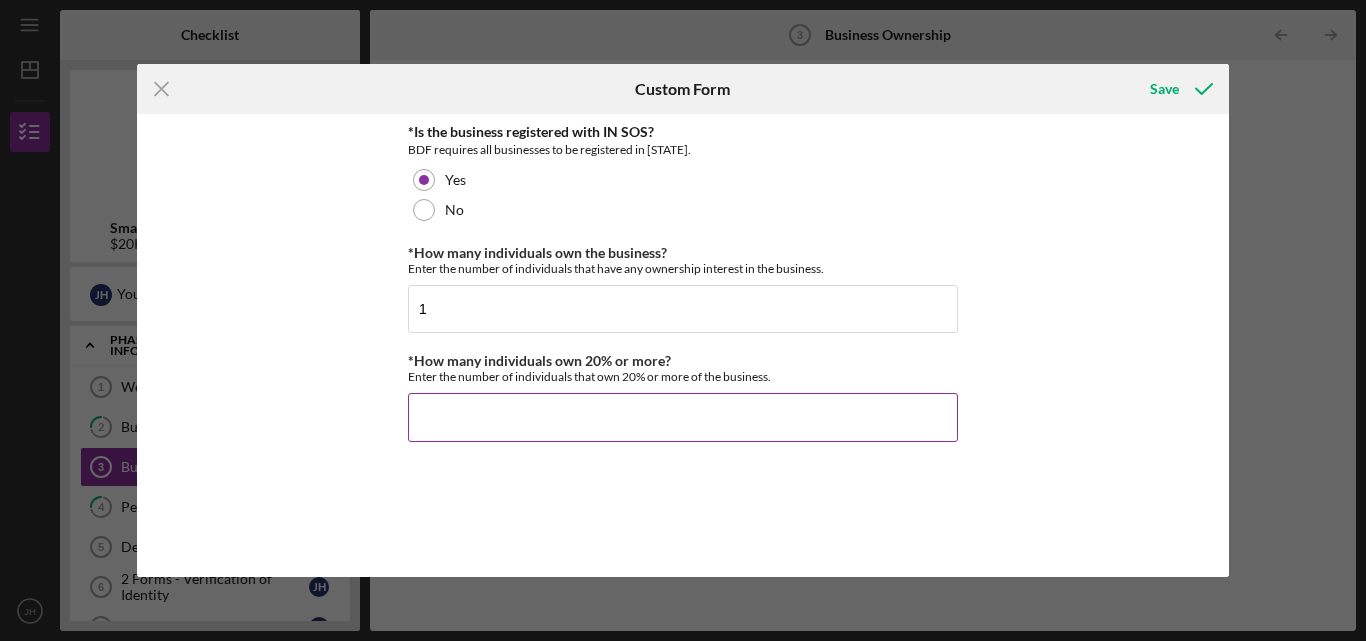 click on "*How many individuals own 20% or more?" at bounding box center [683, 417] 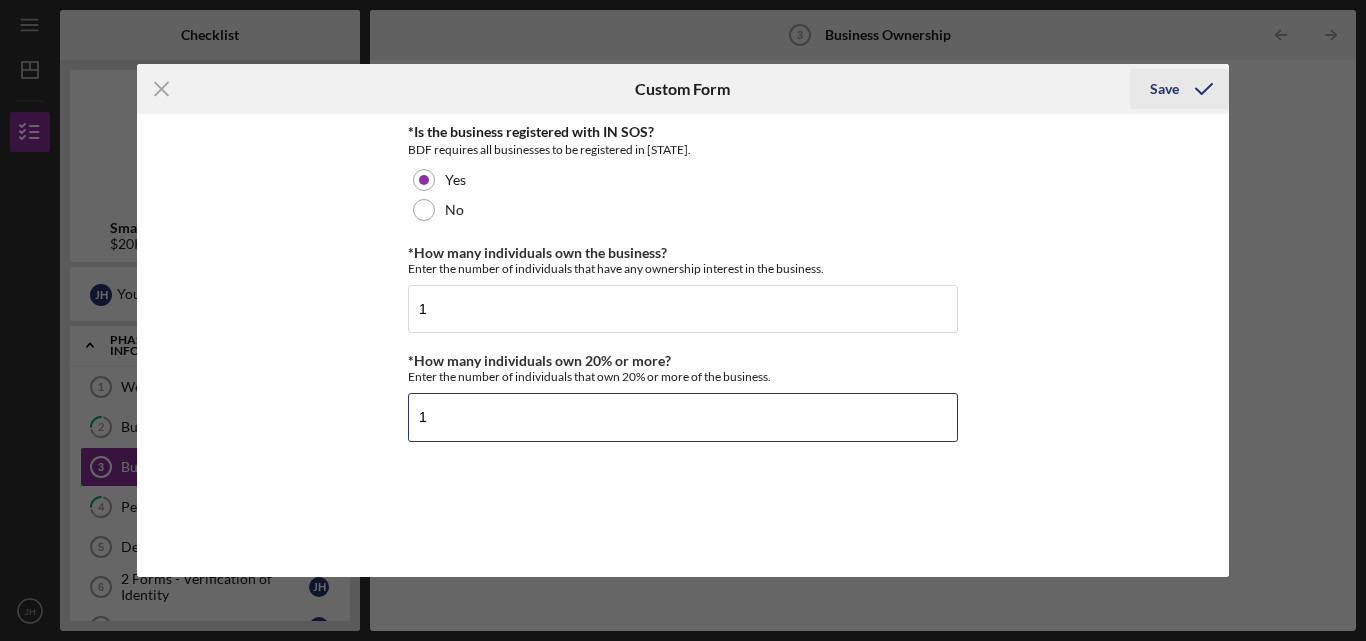 type on "1" 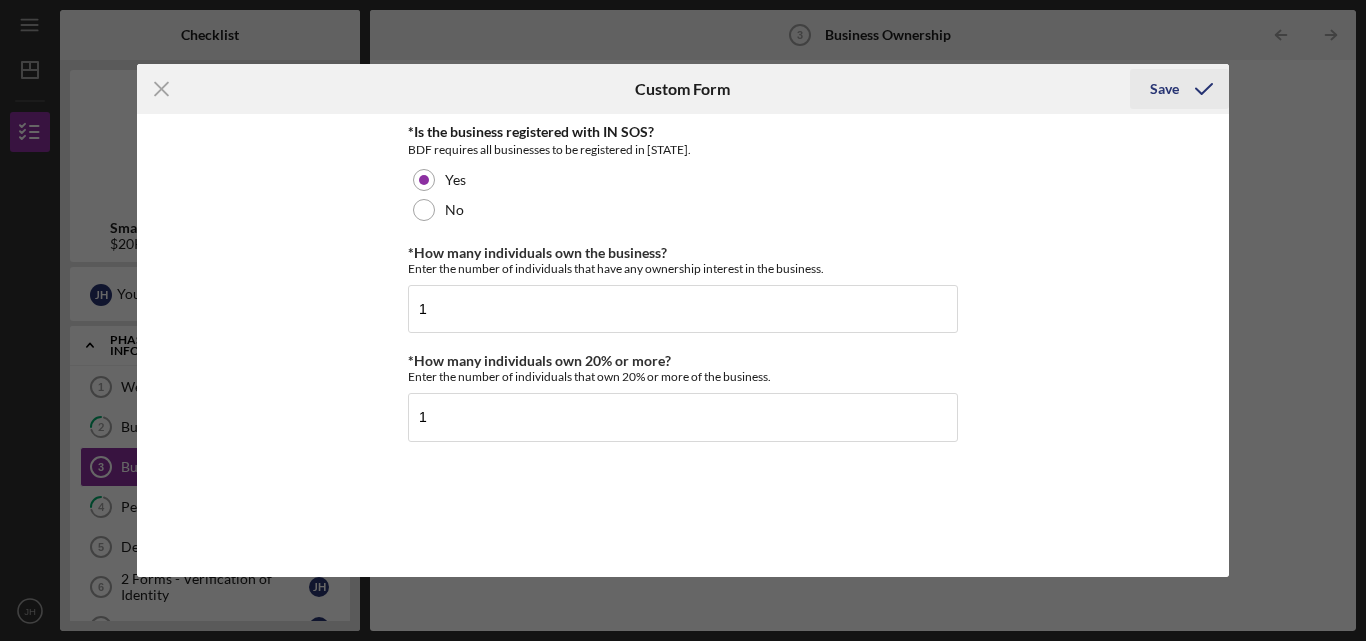 click on "Save" at bounding box center (1164, 89) 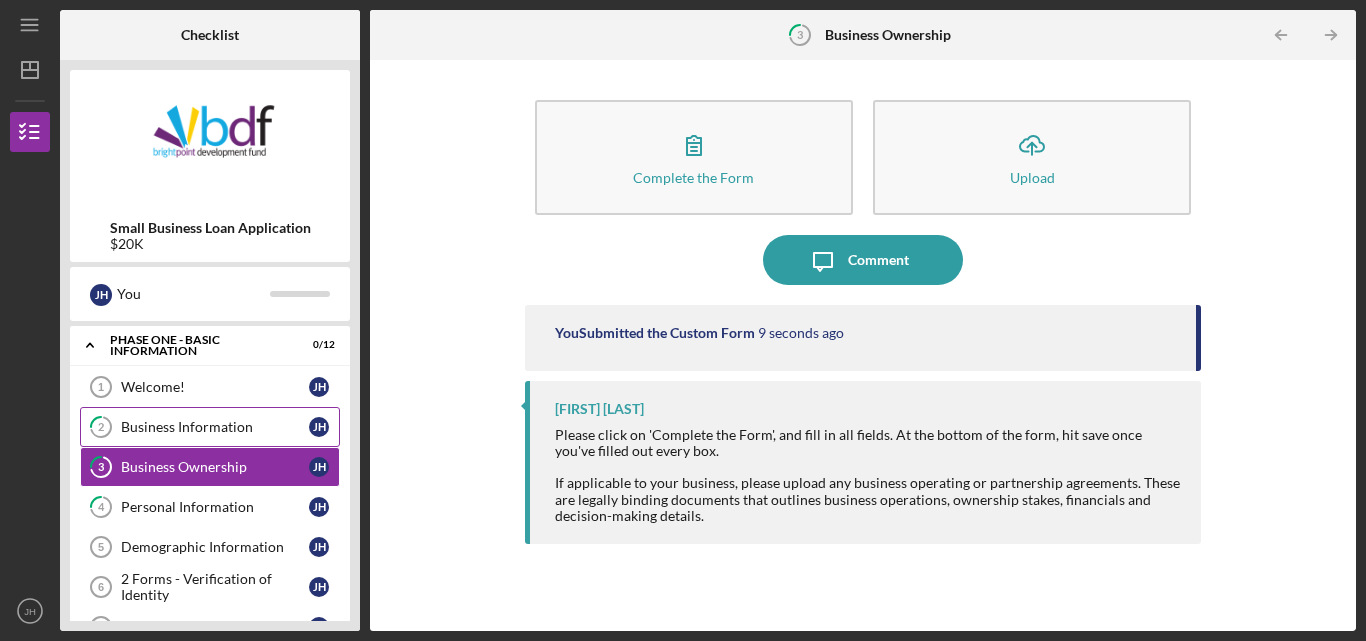 click on "Business Information" at bounding box center [215, 427] 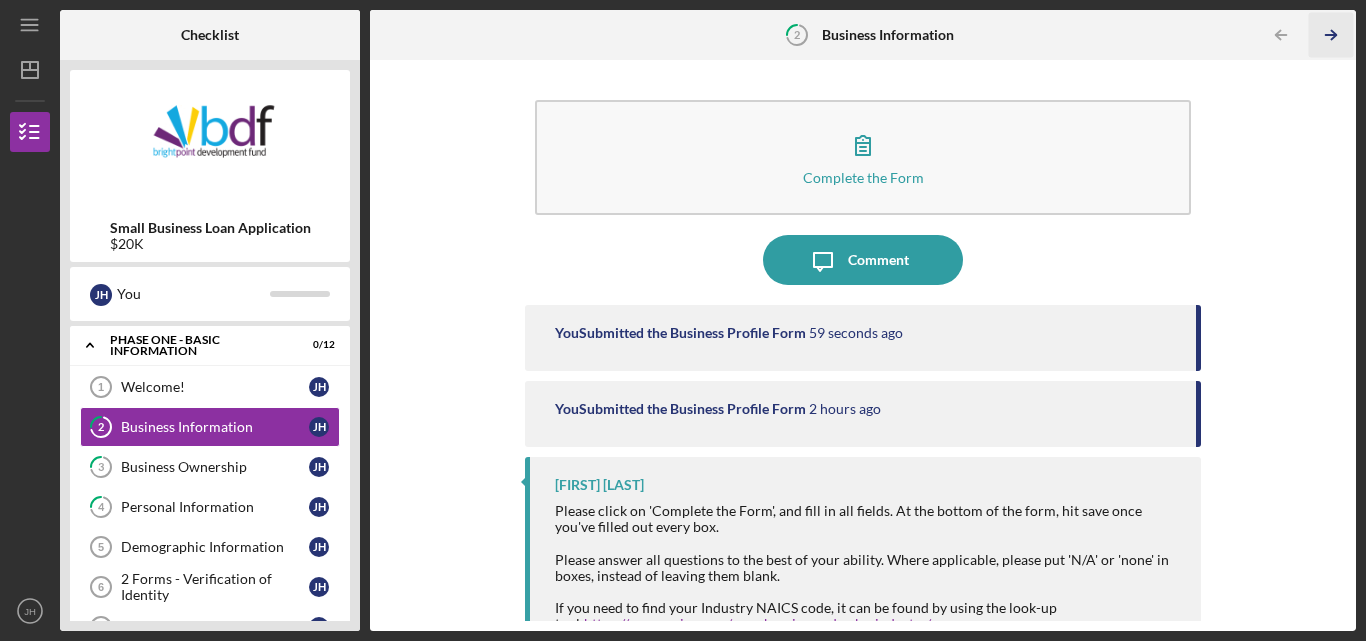 click on "Icon/Table Pagination Arrow" 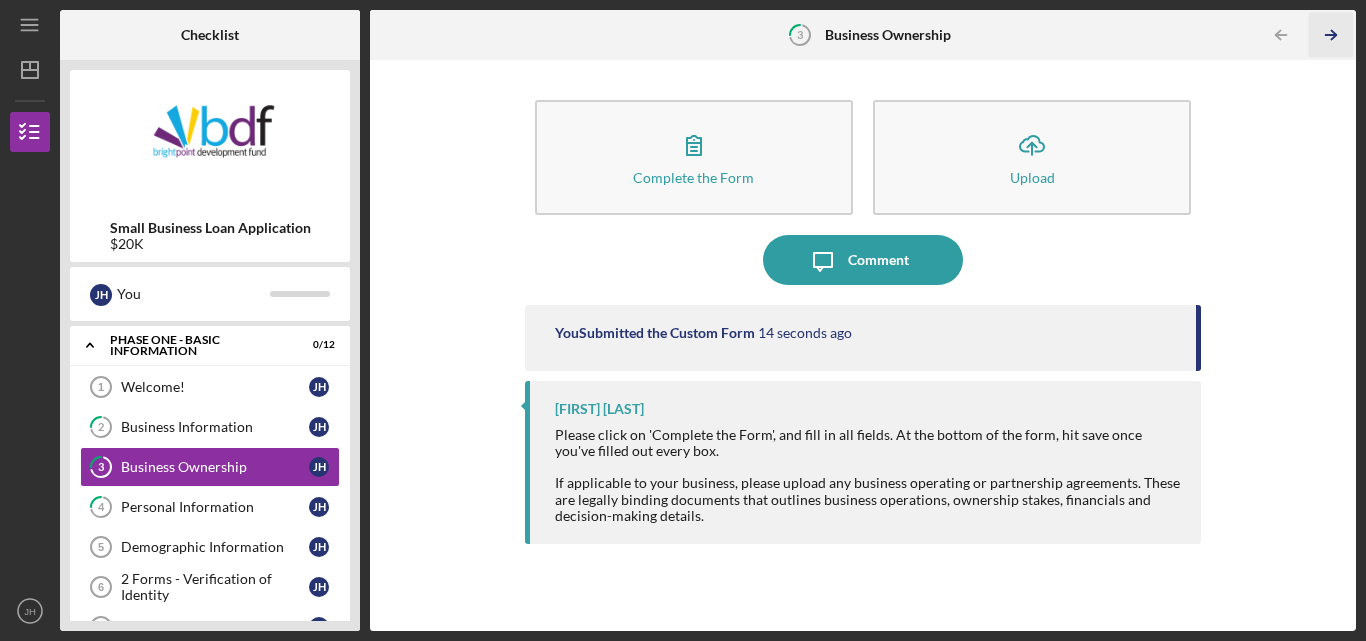 click on "Icon/Table Pagination Arrow" 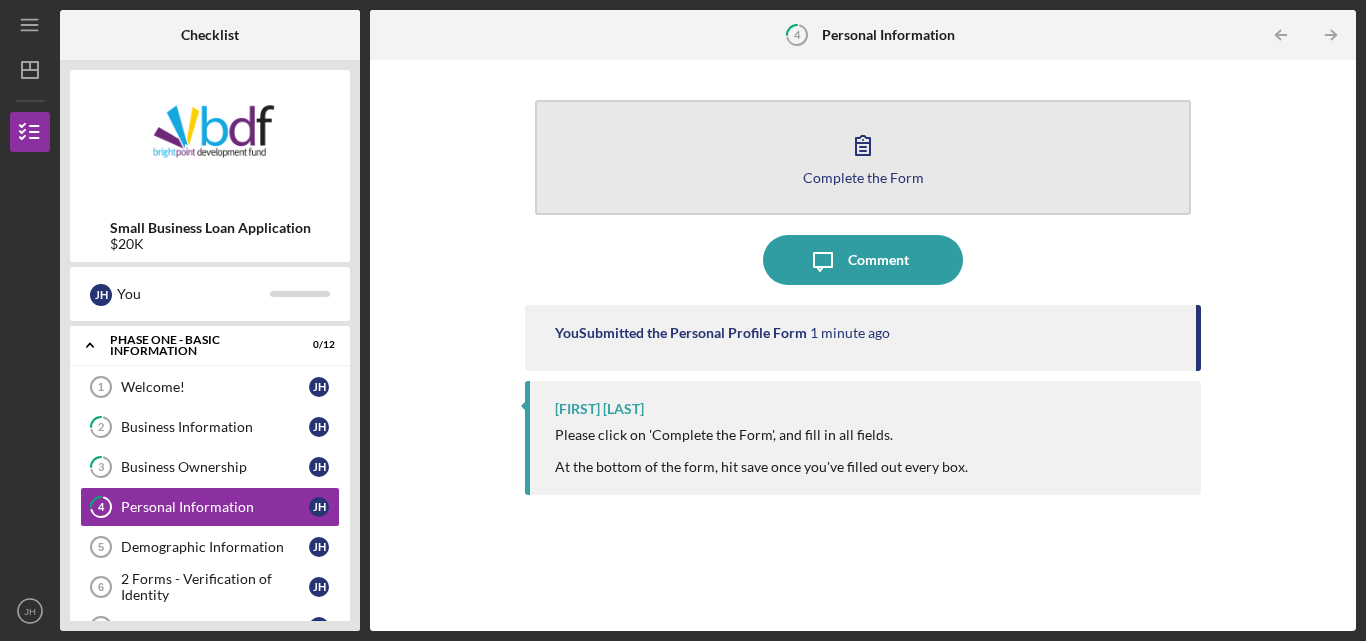 click 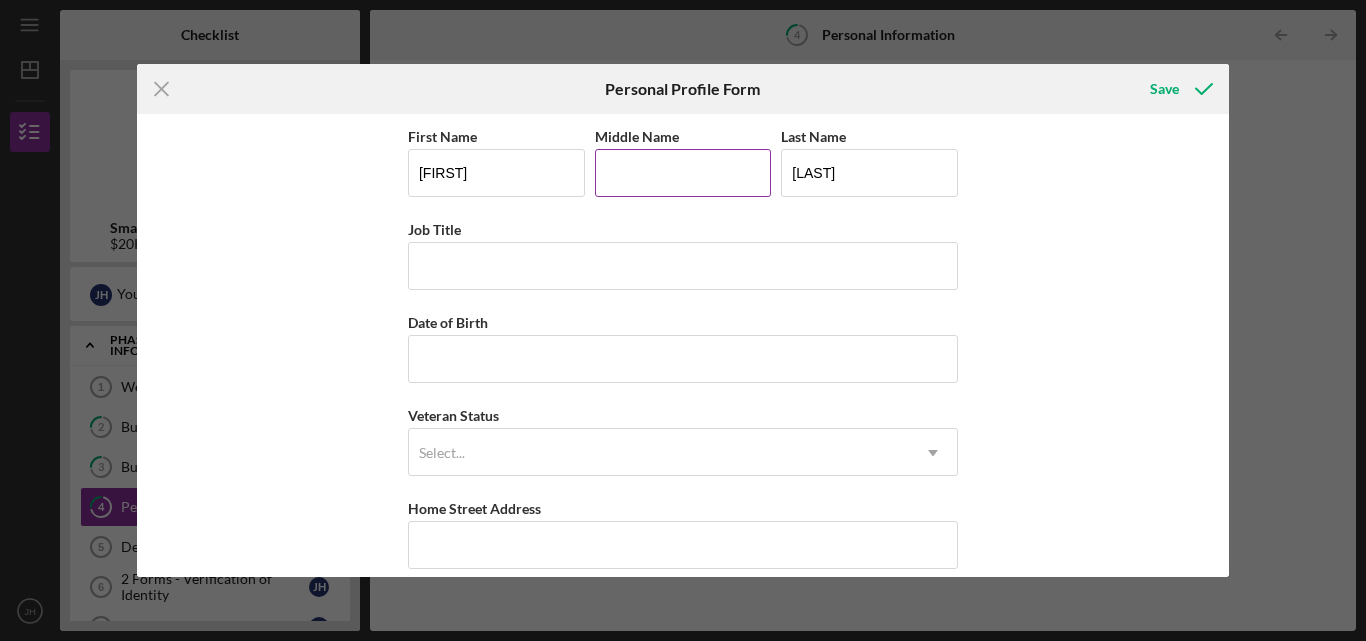 click on "Middle Name" at bounding box center [683, 173] 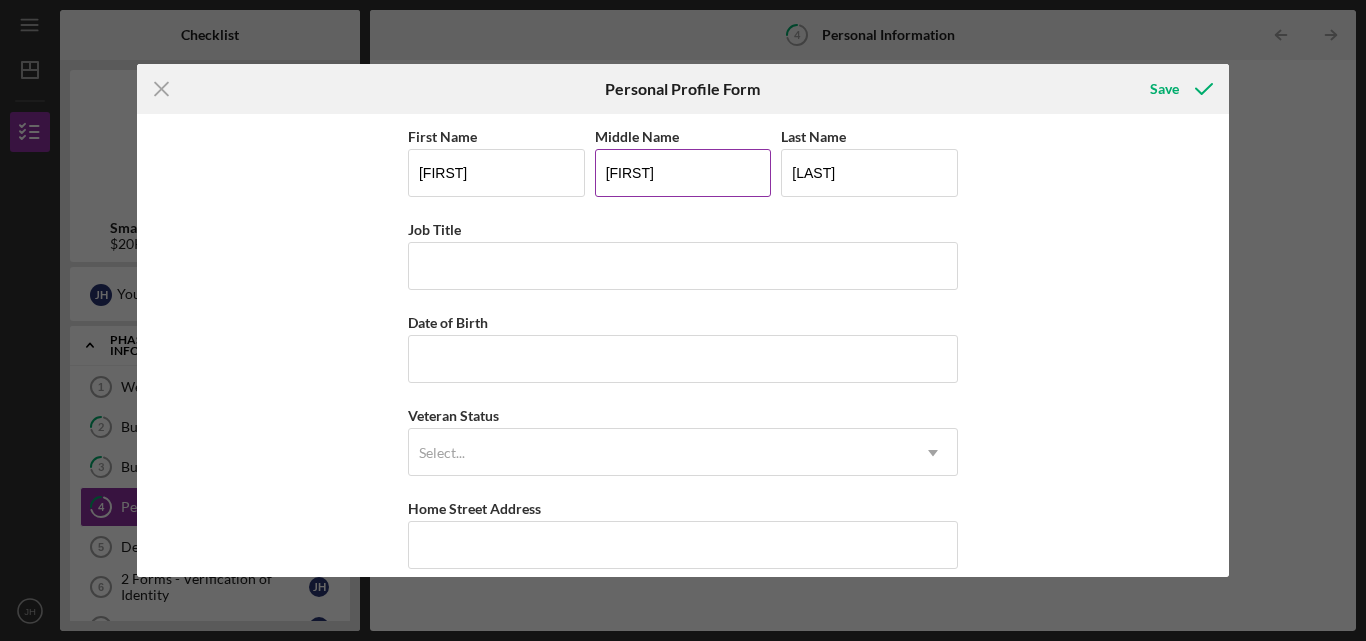 type on "[FIRST]" 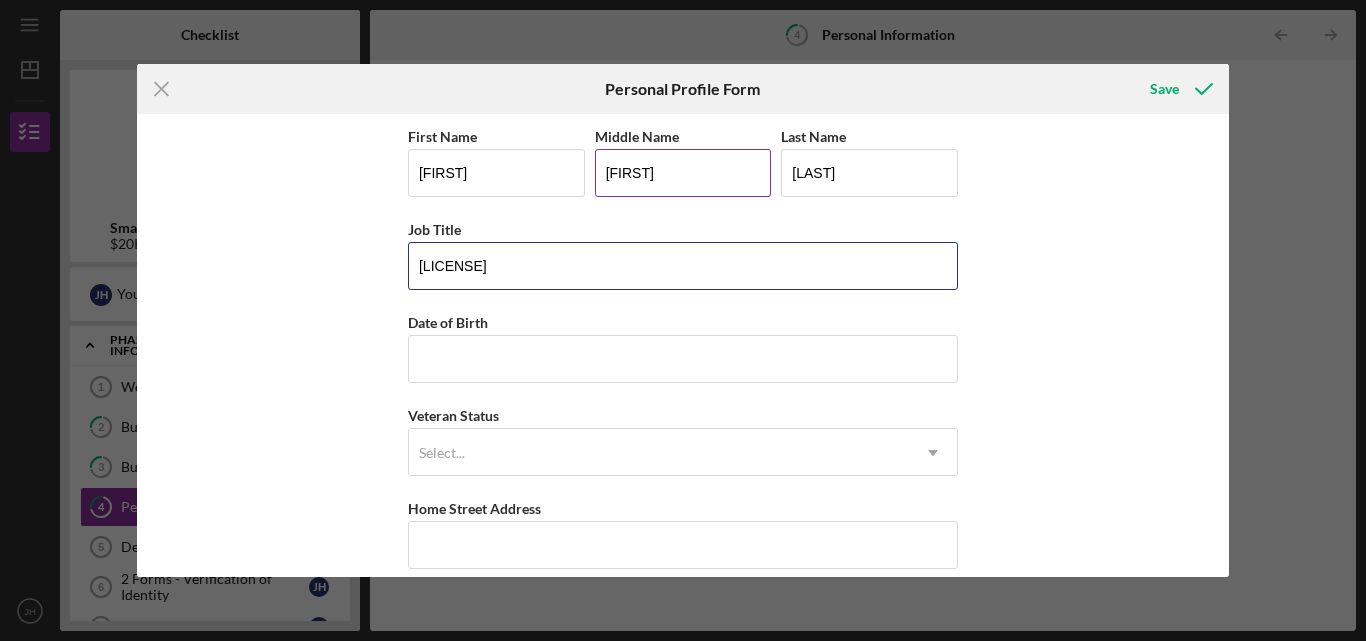 type on "[LICENSE]" 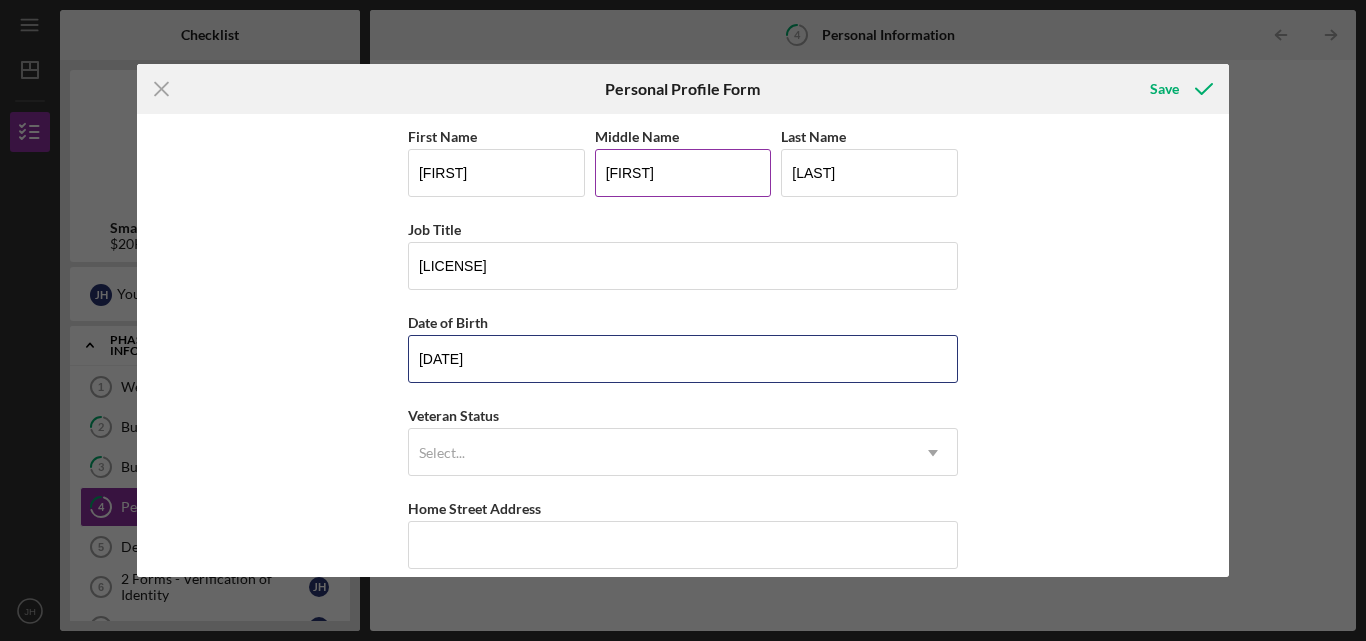 type on "[DATE]" 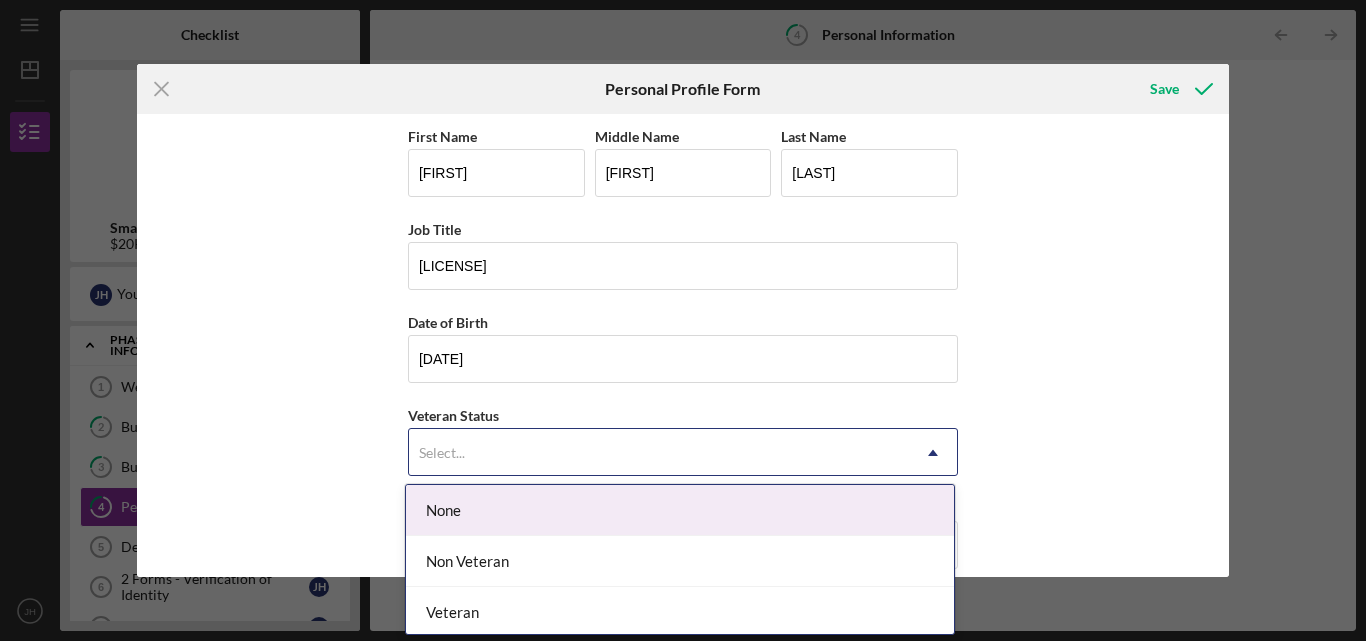 click on "Select..." at bounding box center (659, 453) 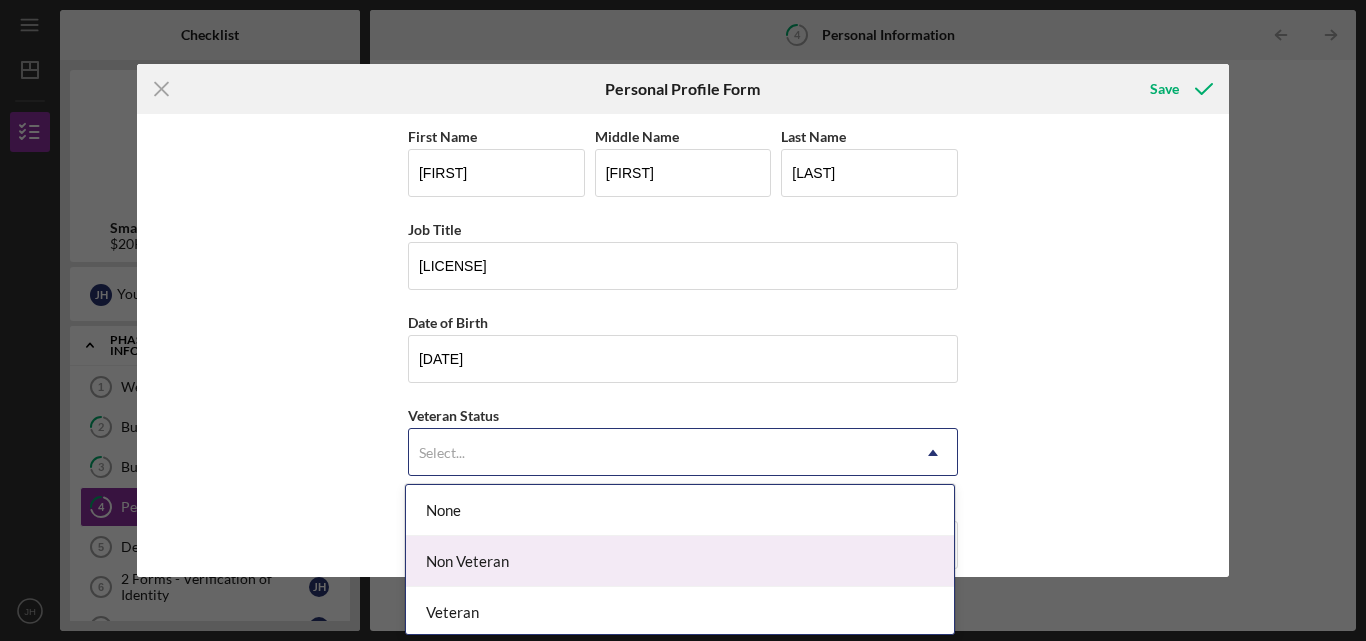 click on "Non Veteran" at bounding box center [680, 561] 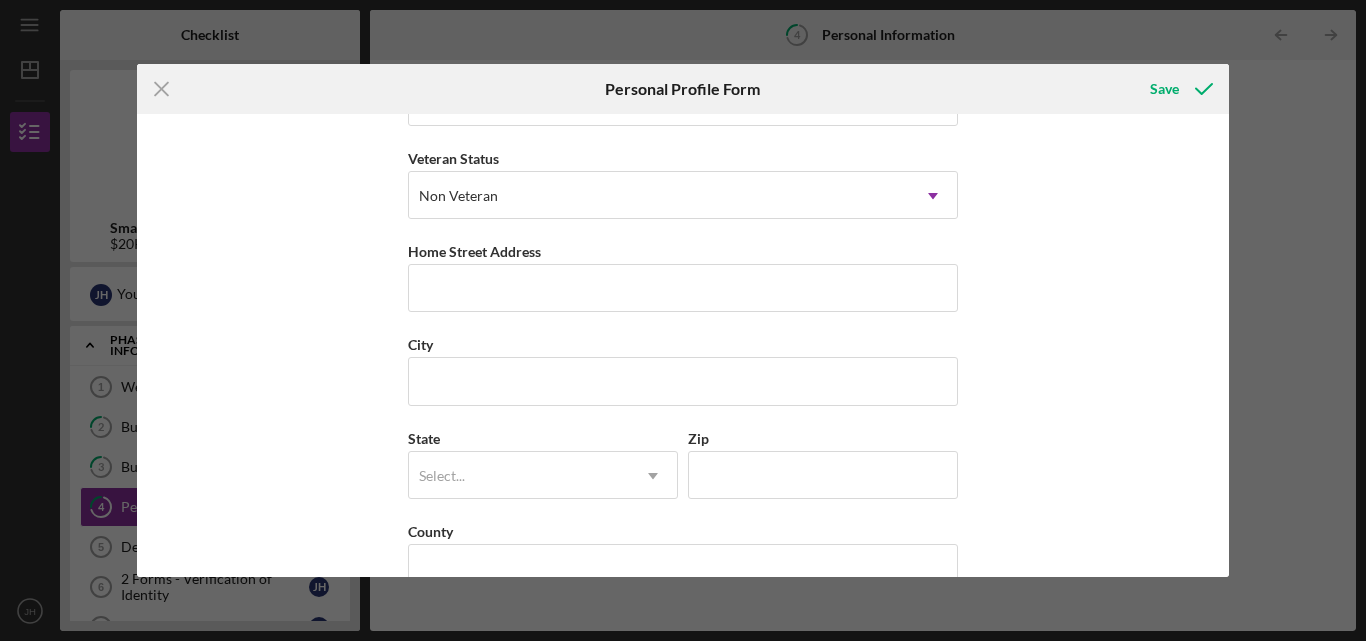 scroll, scrollTop: 302, scrollLeft: 0, axis: vertical 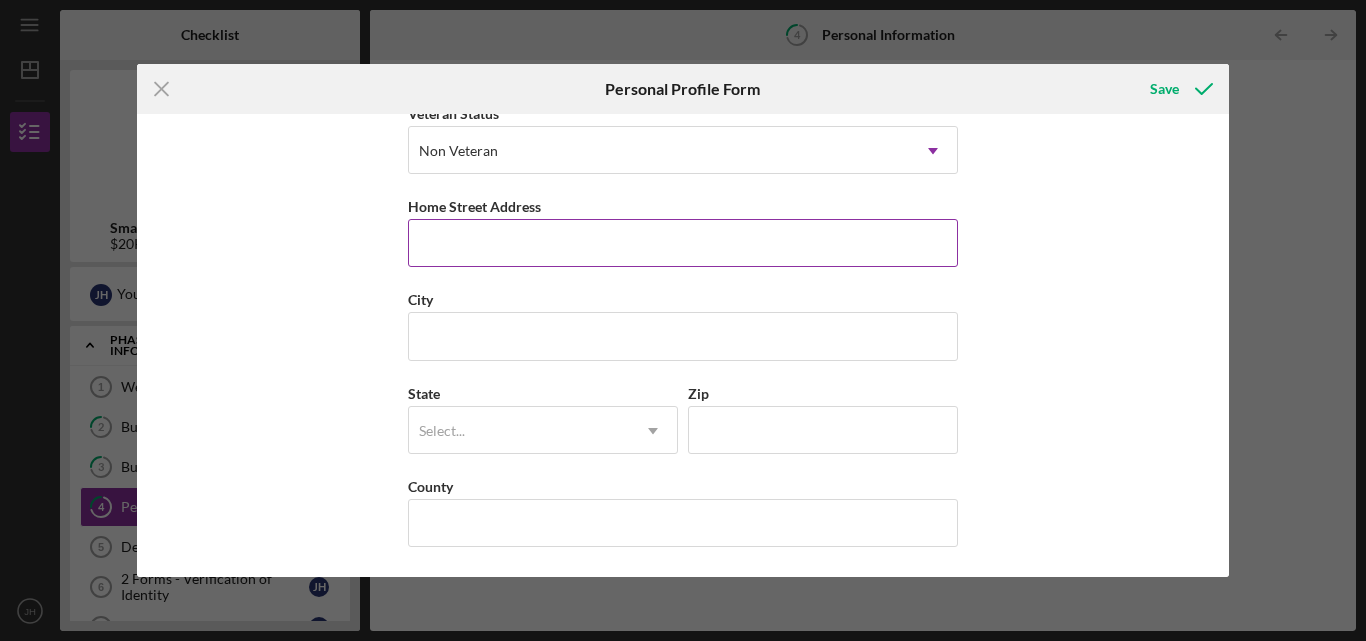 click on "Home Street Address" at bounding box center (683, 243) 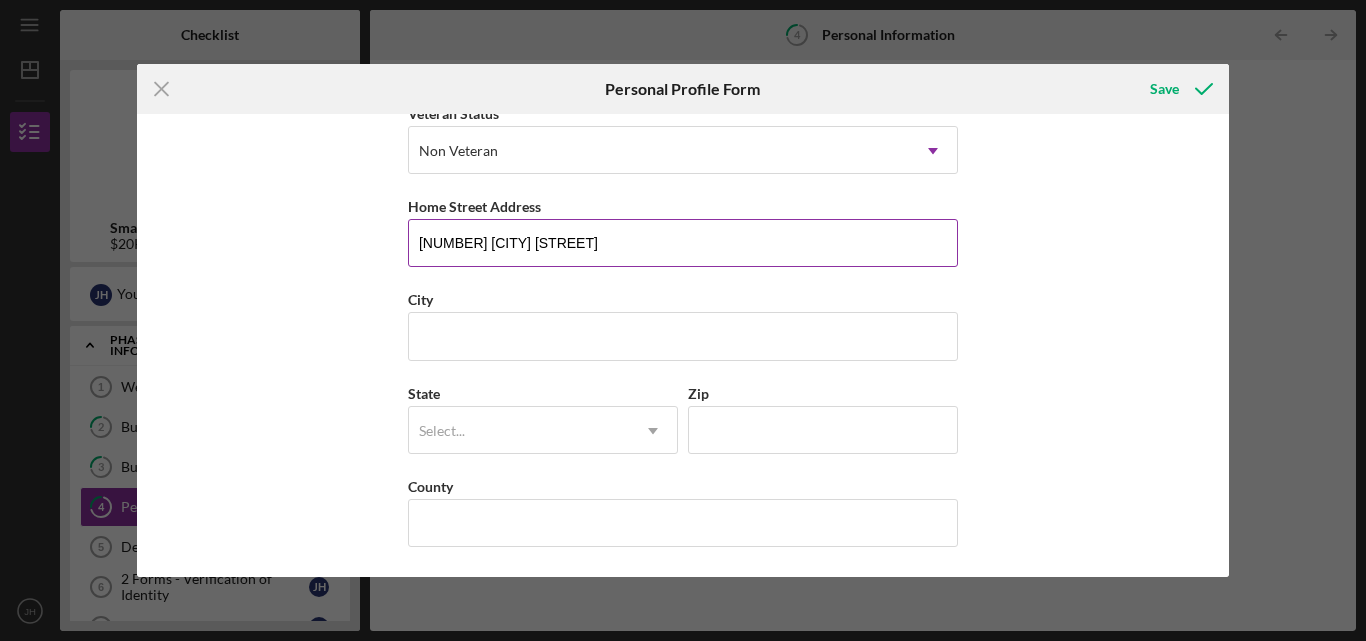 type on "[NUMBER] [CITY] [STREET]" 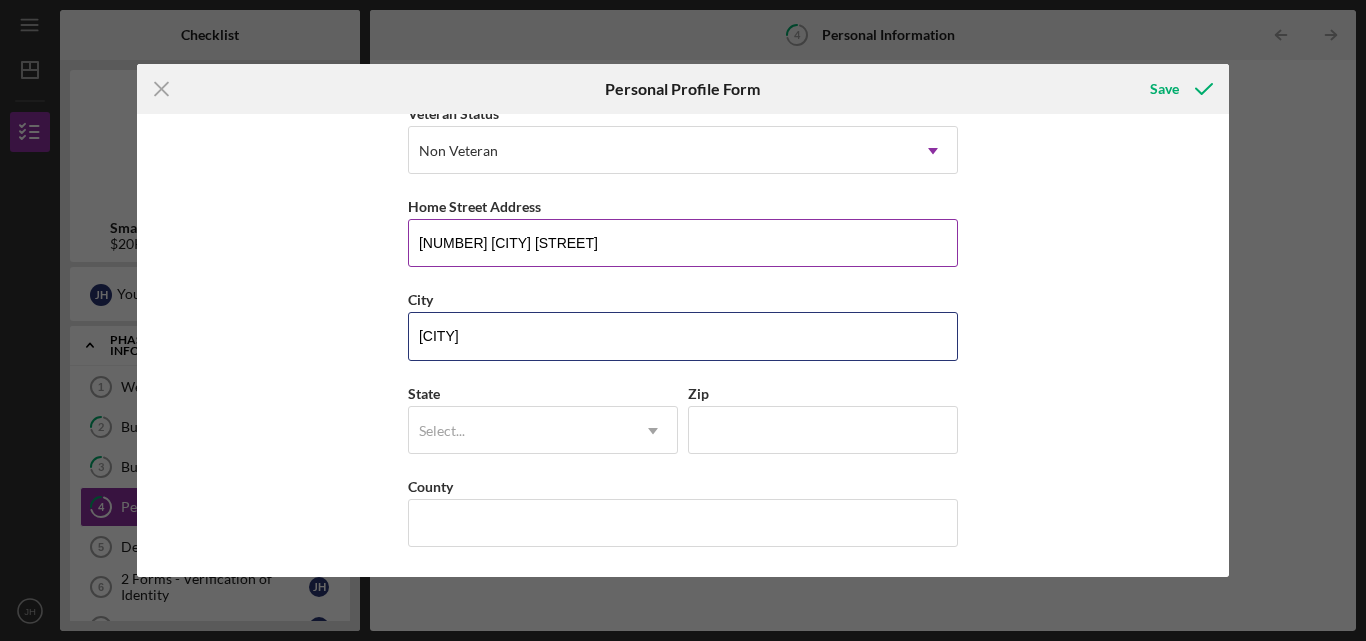 type on "[CITY]" 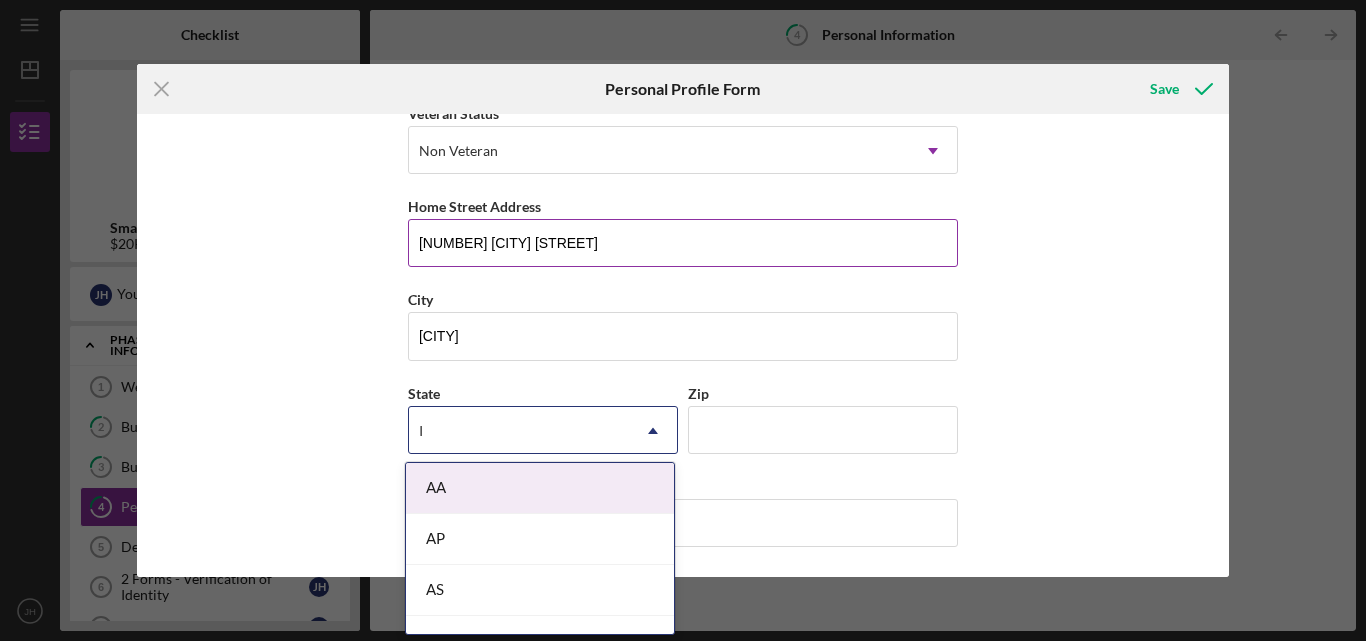 type on "In" 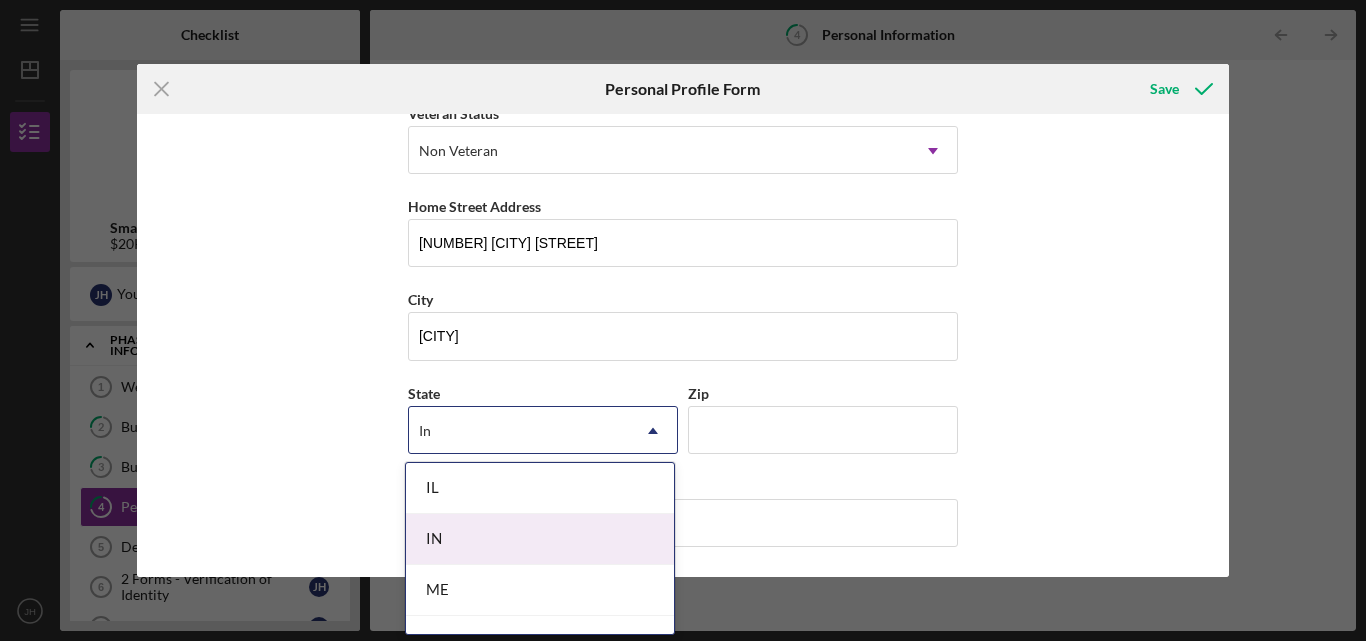click on "IN" at bounding box center [540, 539] 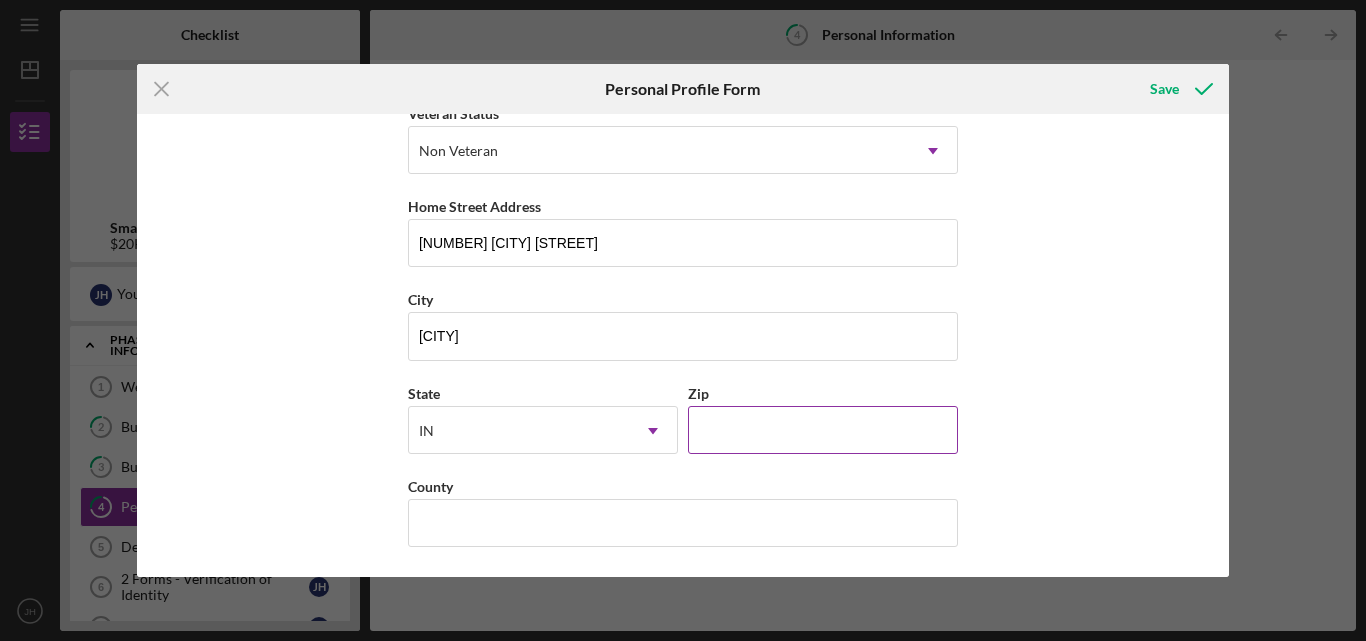 click on "Zip" at bounding box center (823, 430) 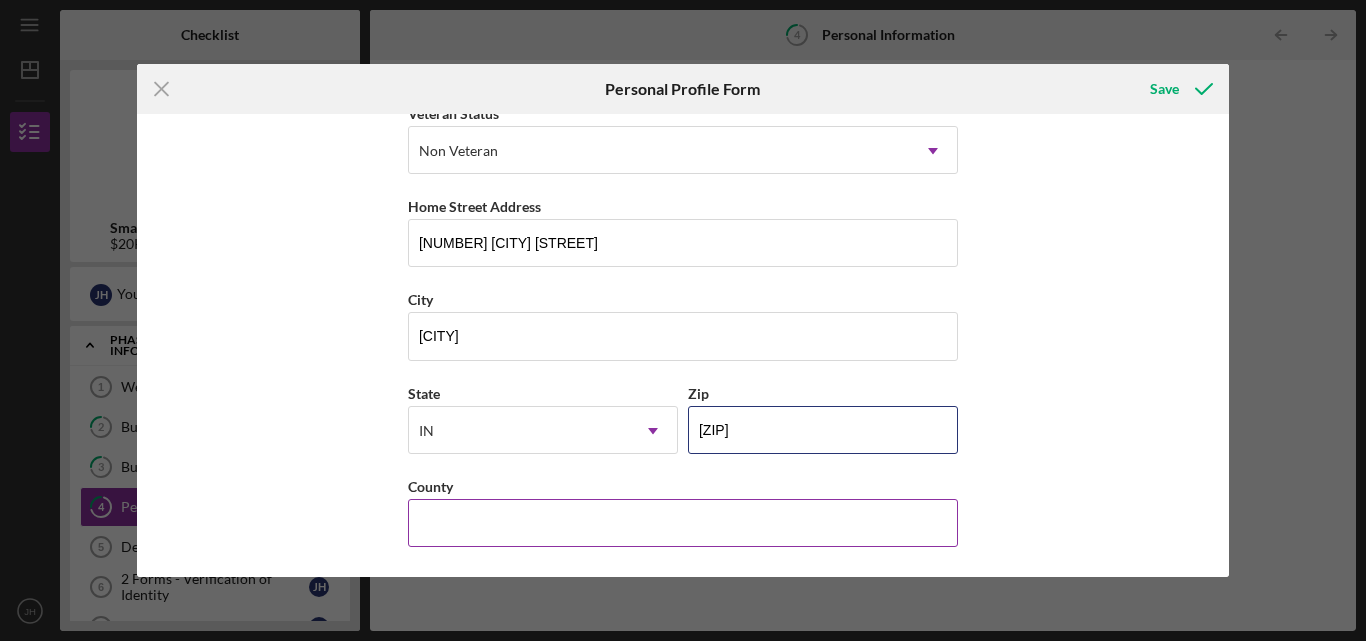 type on "[ZIP]" 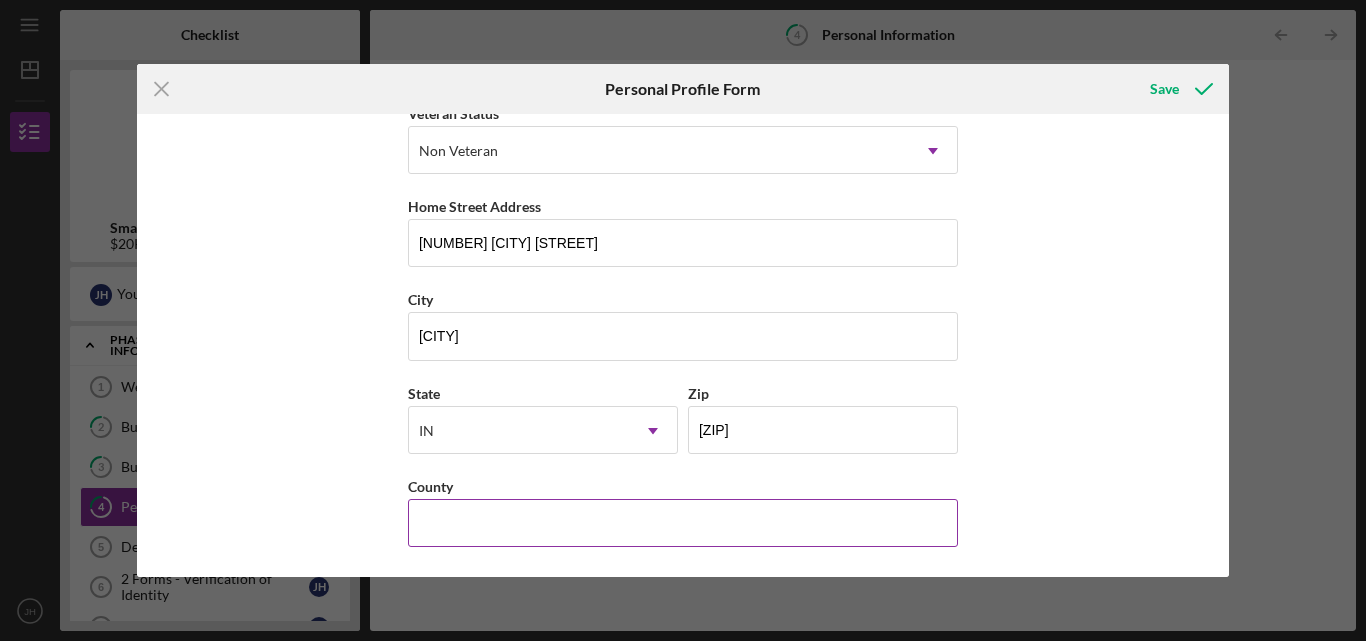 click on "County" at bounding box center [683, 523] 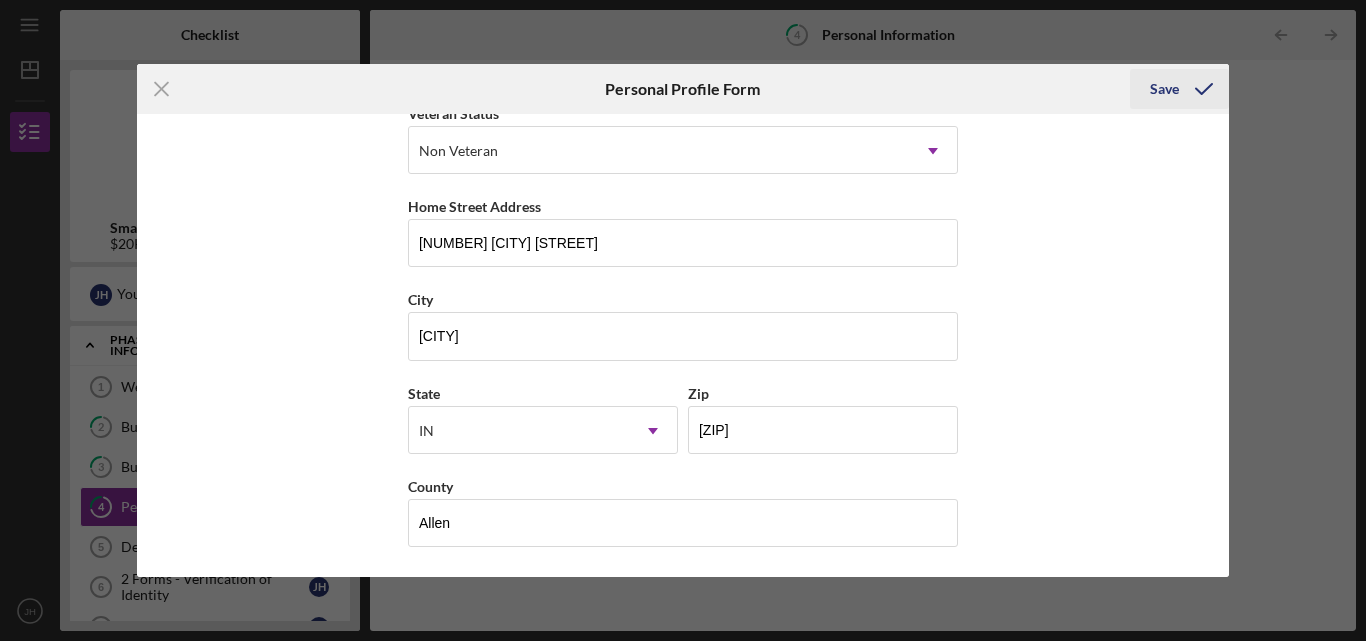click 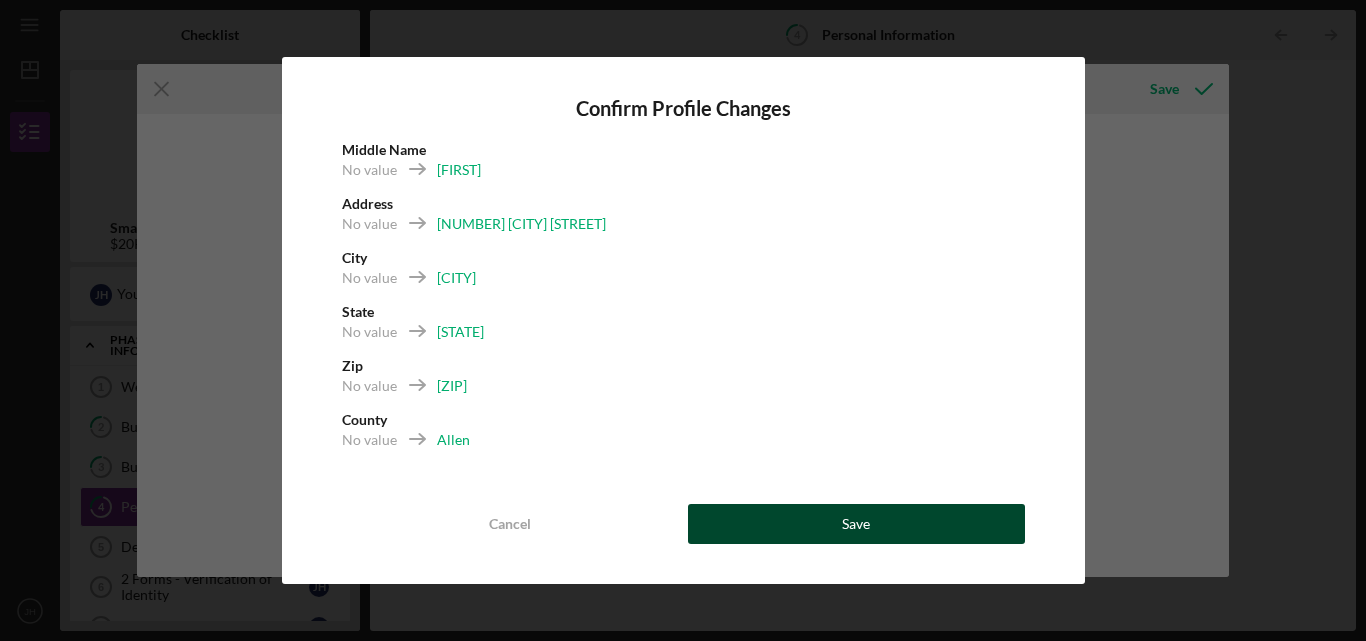 click on "Save" at bounding box center [856, 524] 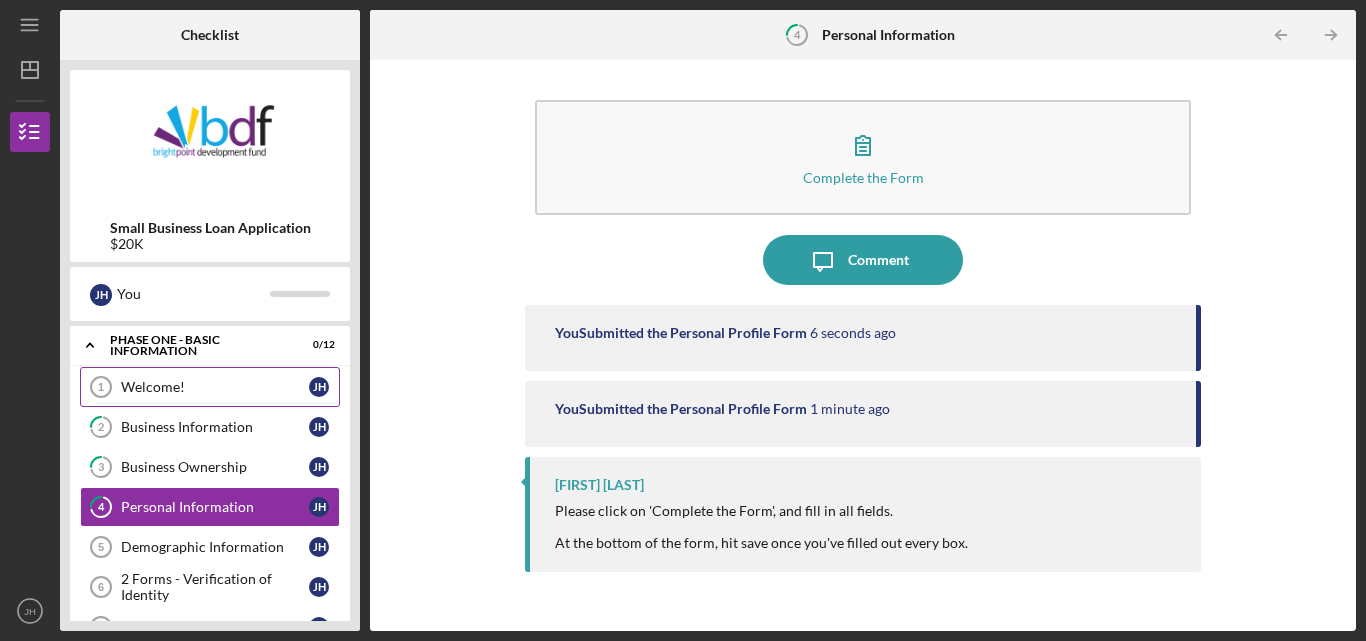 click on "Welcome!" at bounding box center [215, 387] 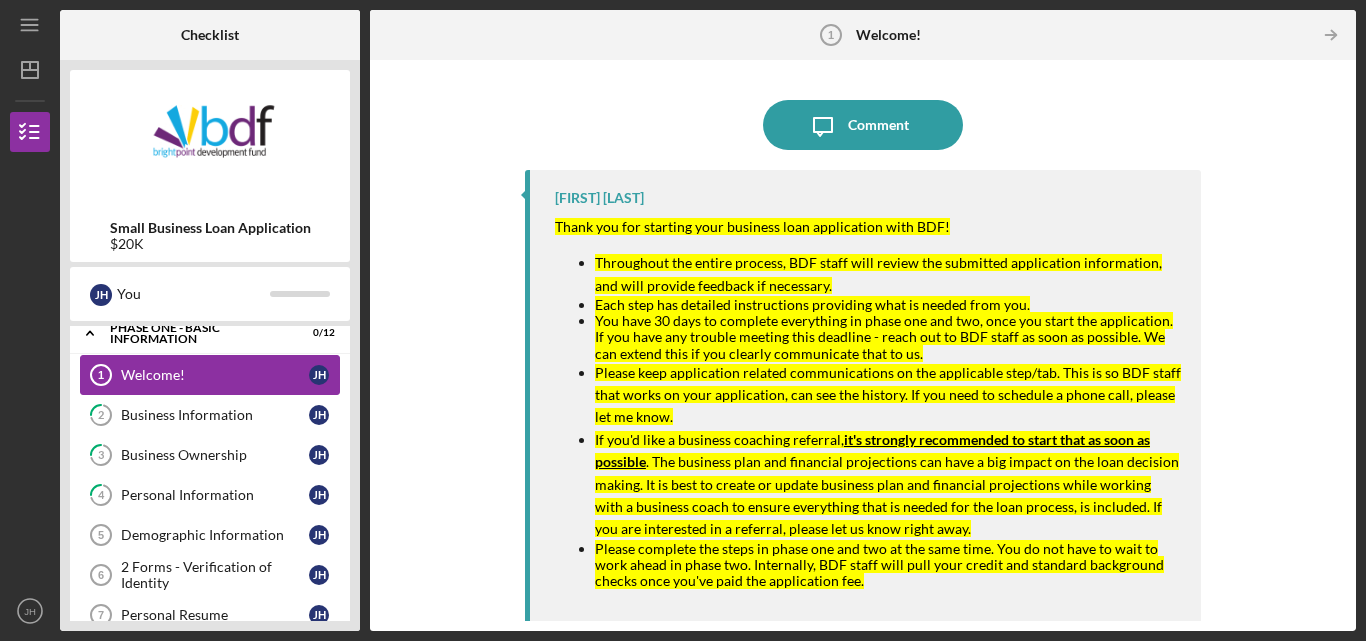 scroll, scrollTop: 0, scrollLeft: 0, axis: both 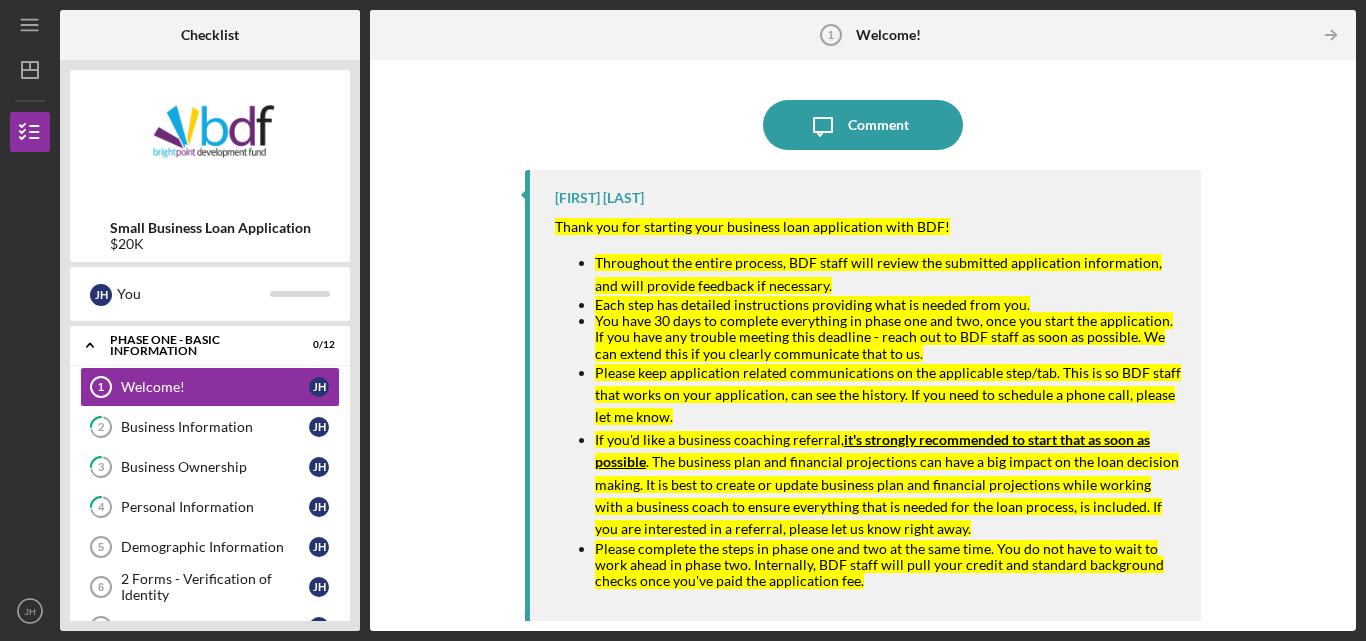 click on "Thank you for starting your business loan application with BDF!" at bounding box center (868, 227) 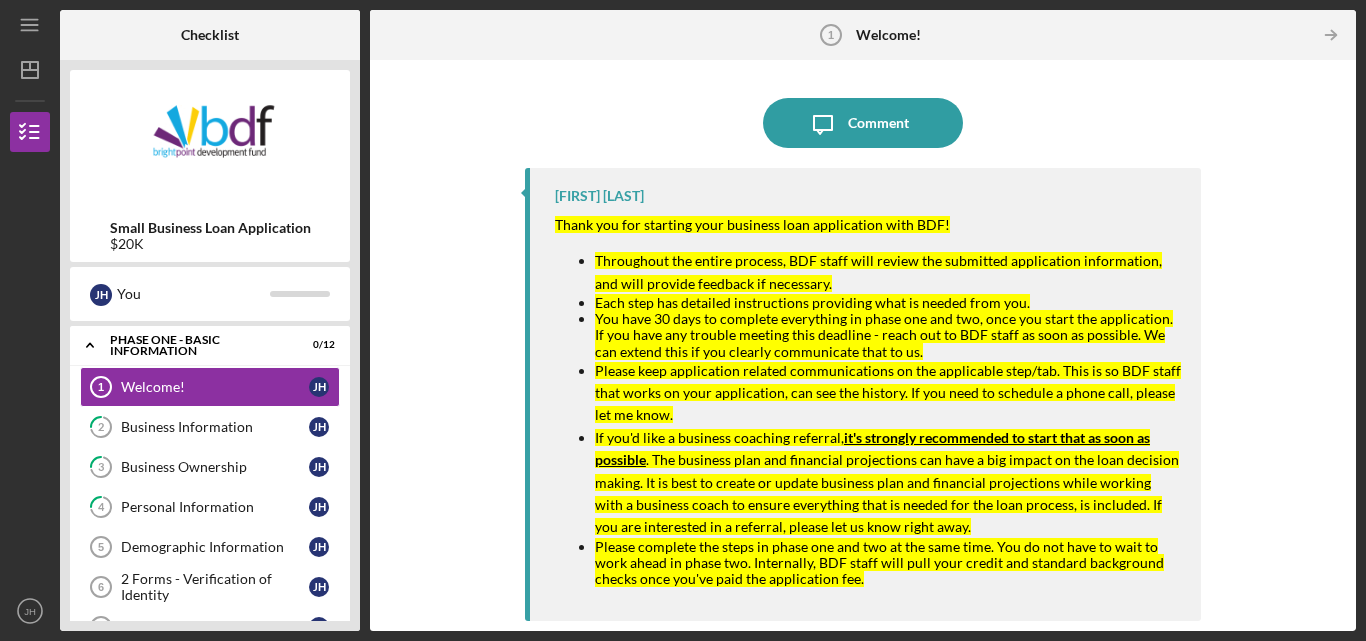 scroll, scrollTop: 0, scrollLeft: 0, axis: both 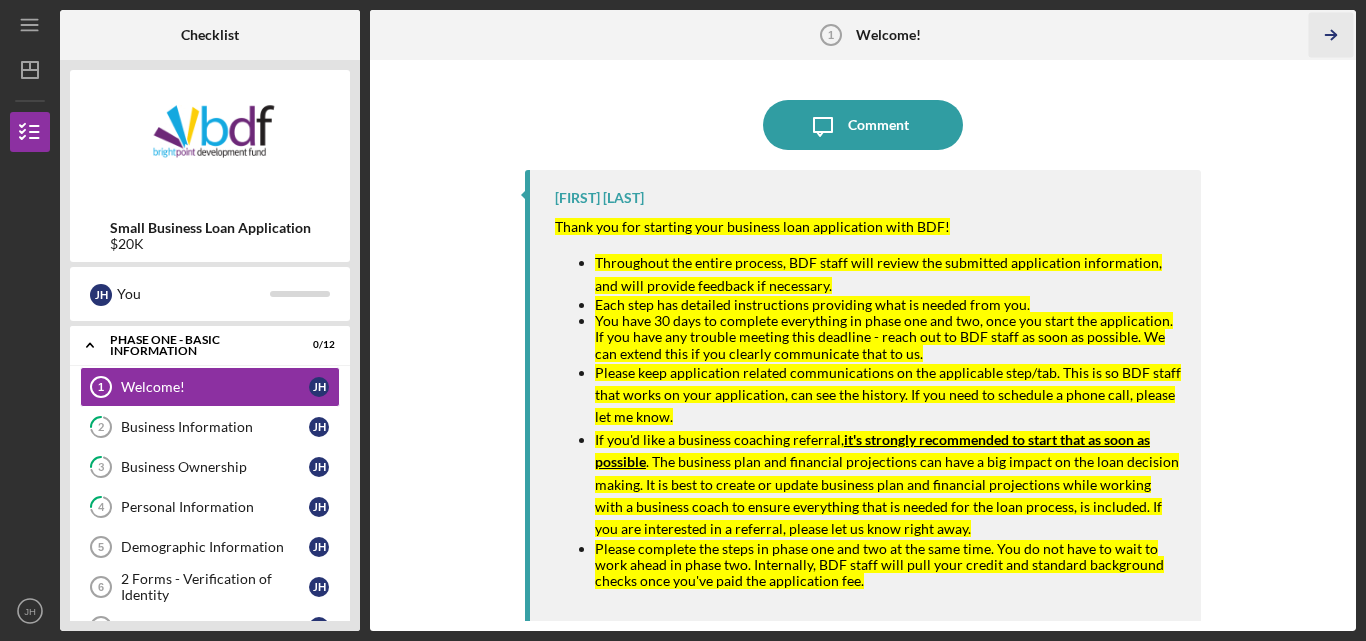 click on "Icon/Table Pagination Arrow" 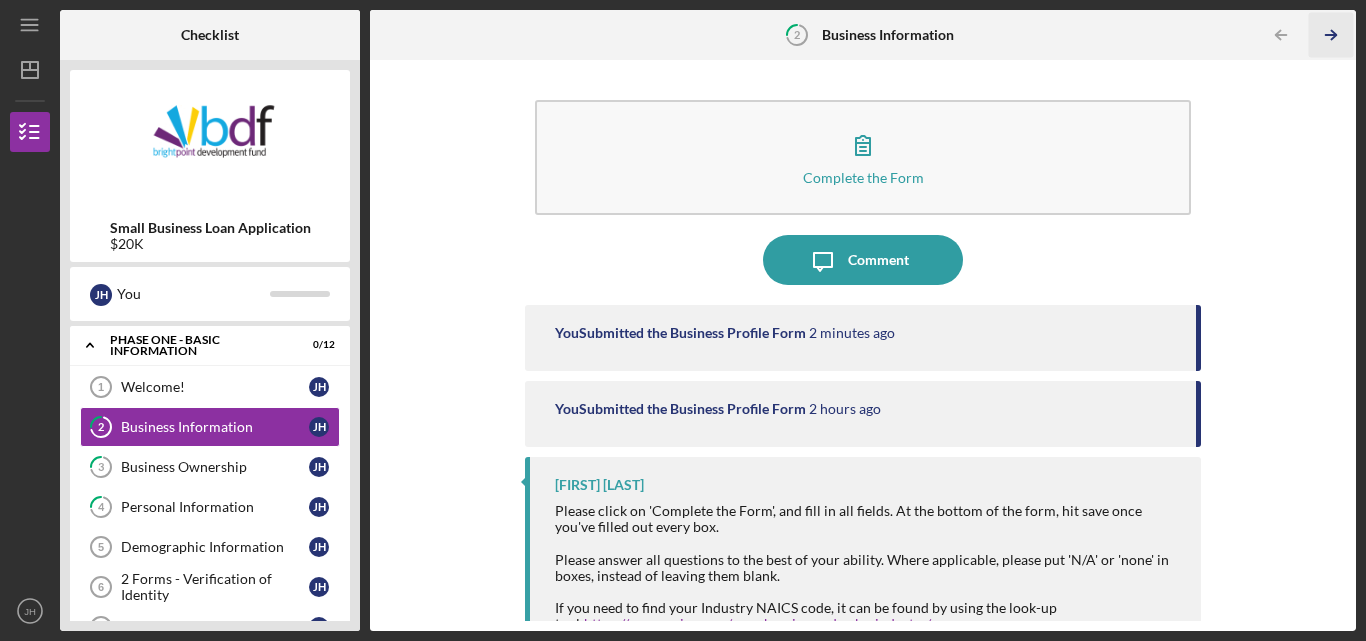 type 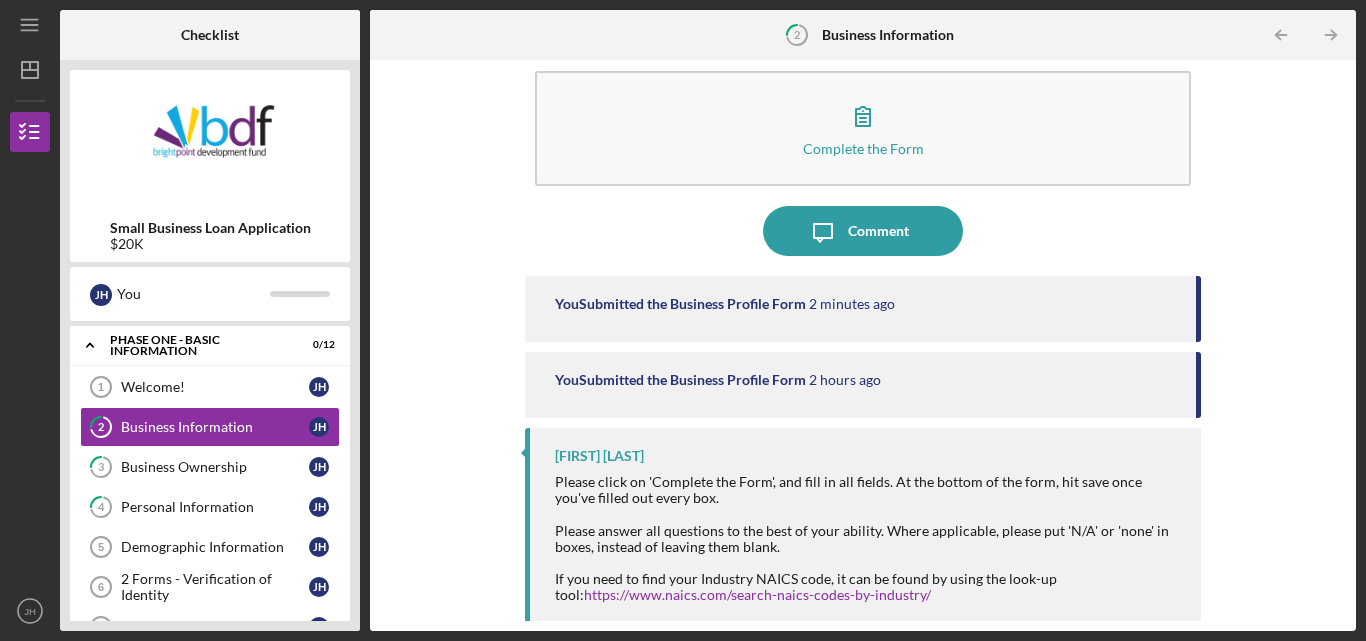 scroll, scrollTop: 47, scrollLeft: 0, axis: vertical 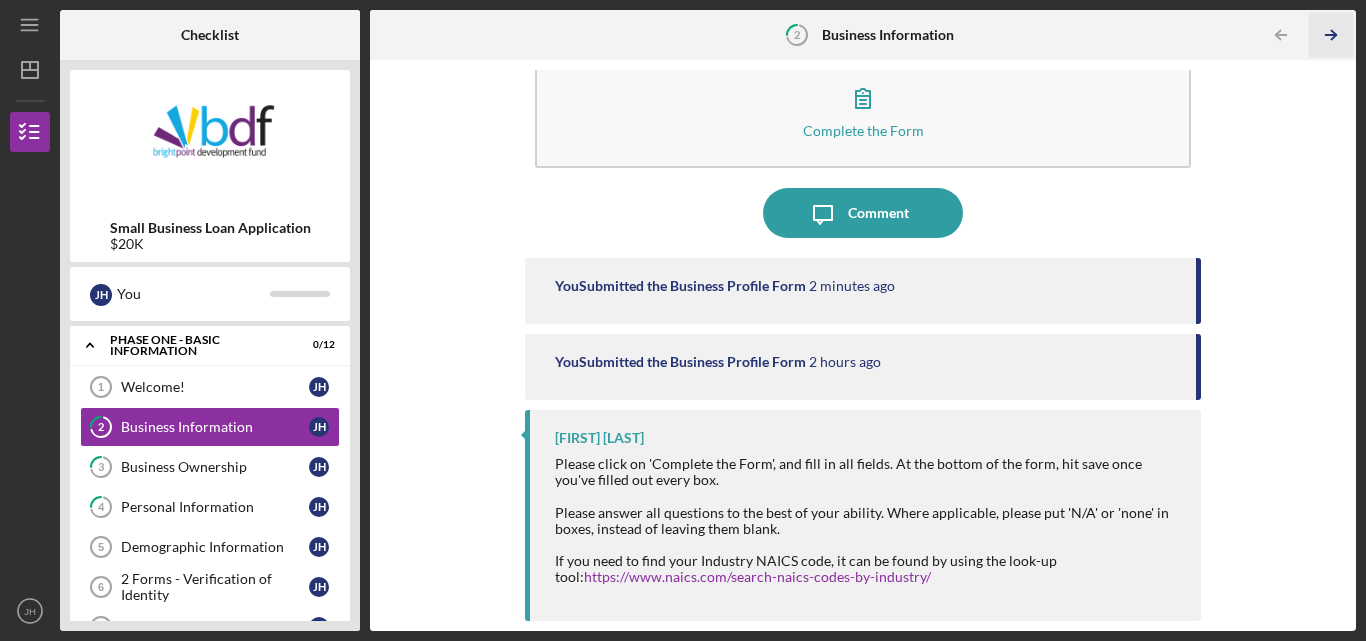 click on "Icon/Table Pagination Arrow" 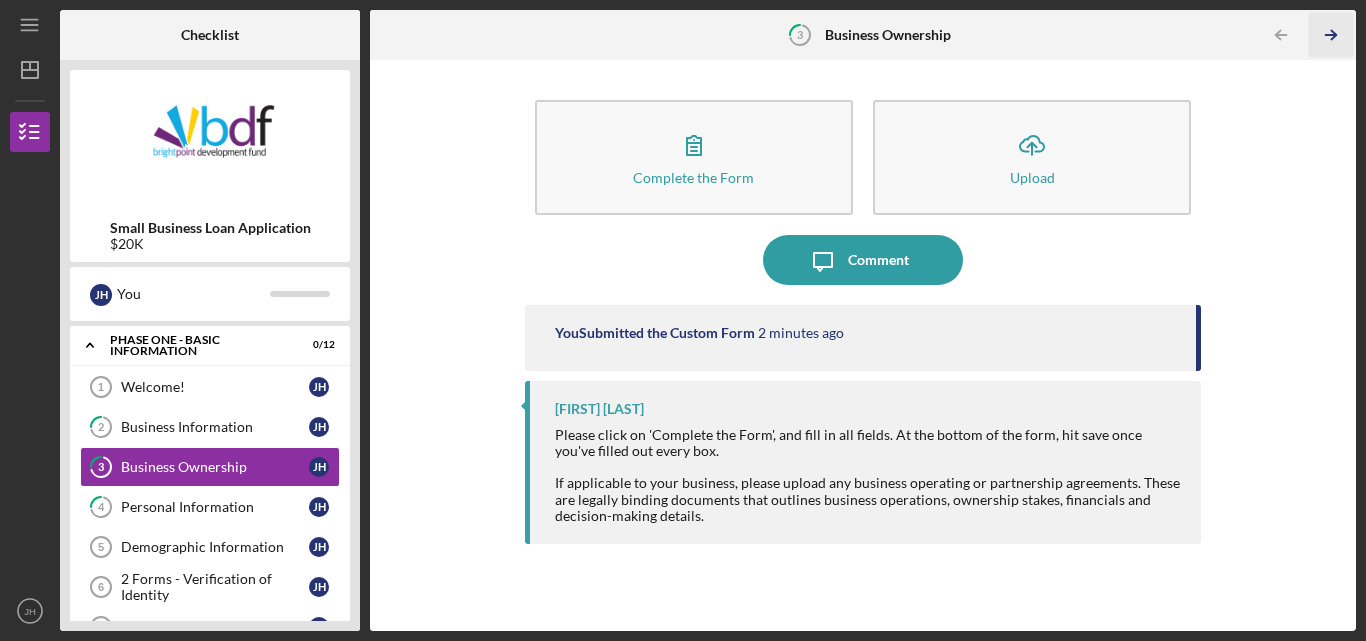 click on "Icon/Table Pagination Arrow" 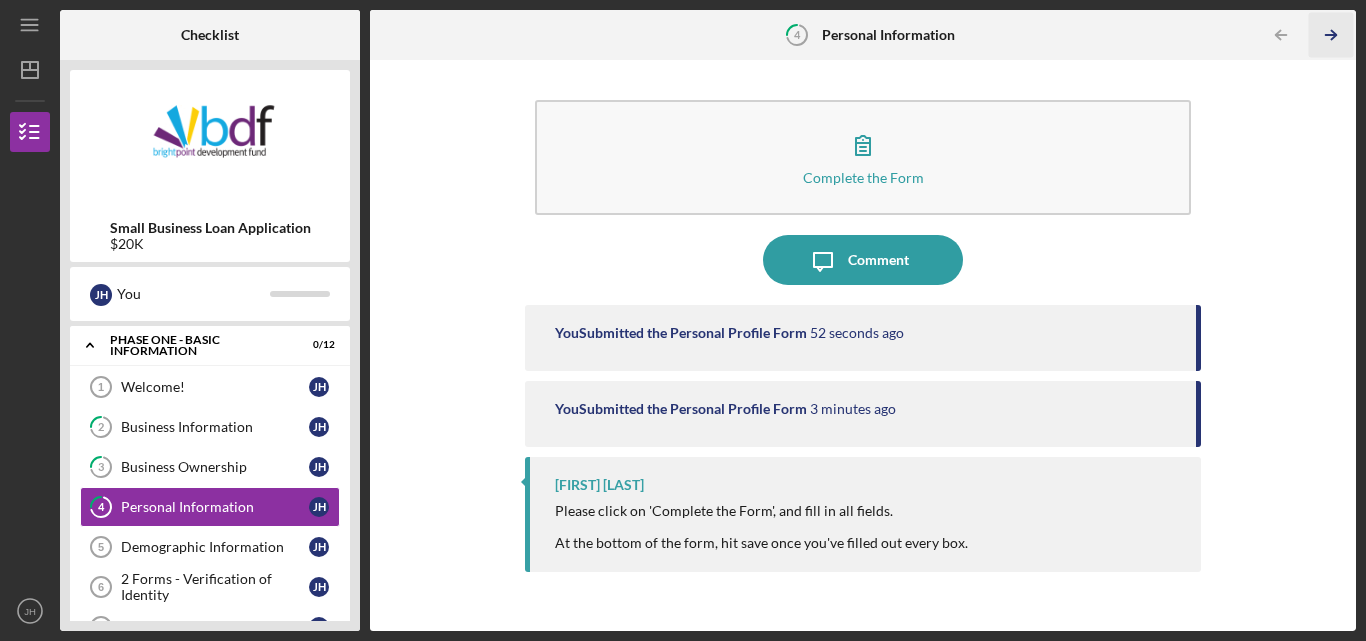 click on "Icon/Table Pagination Arrow" 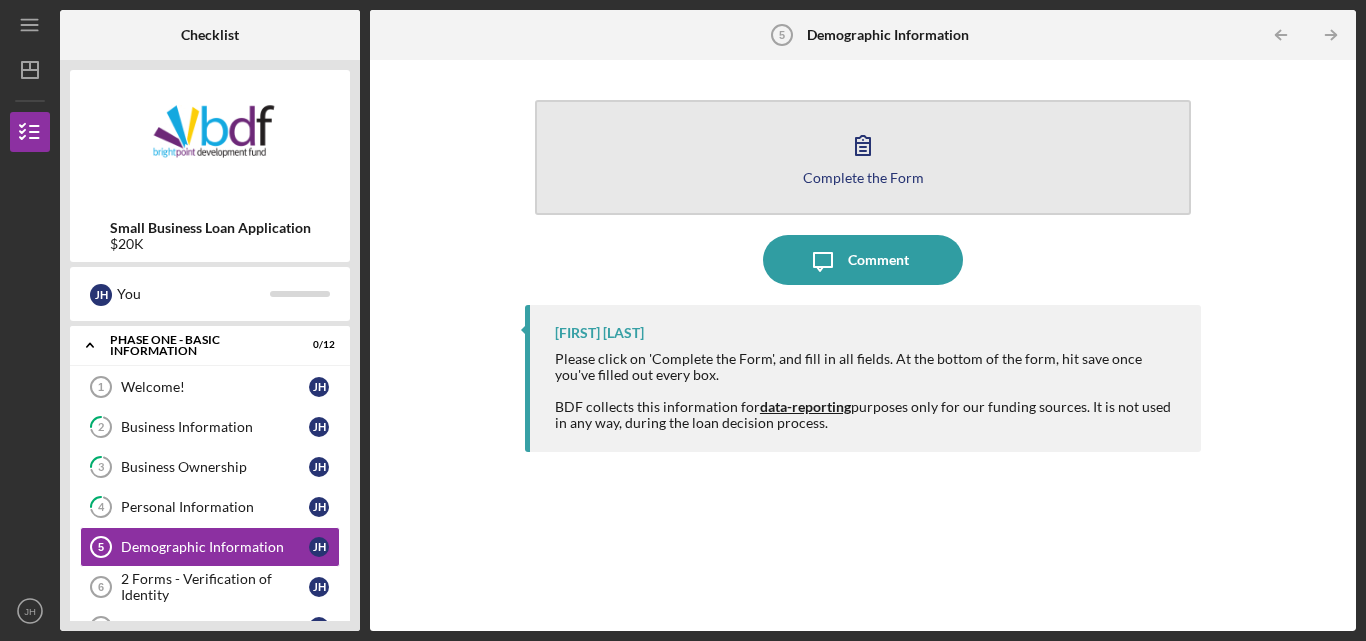 click 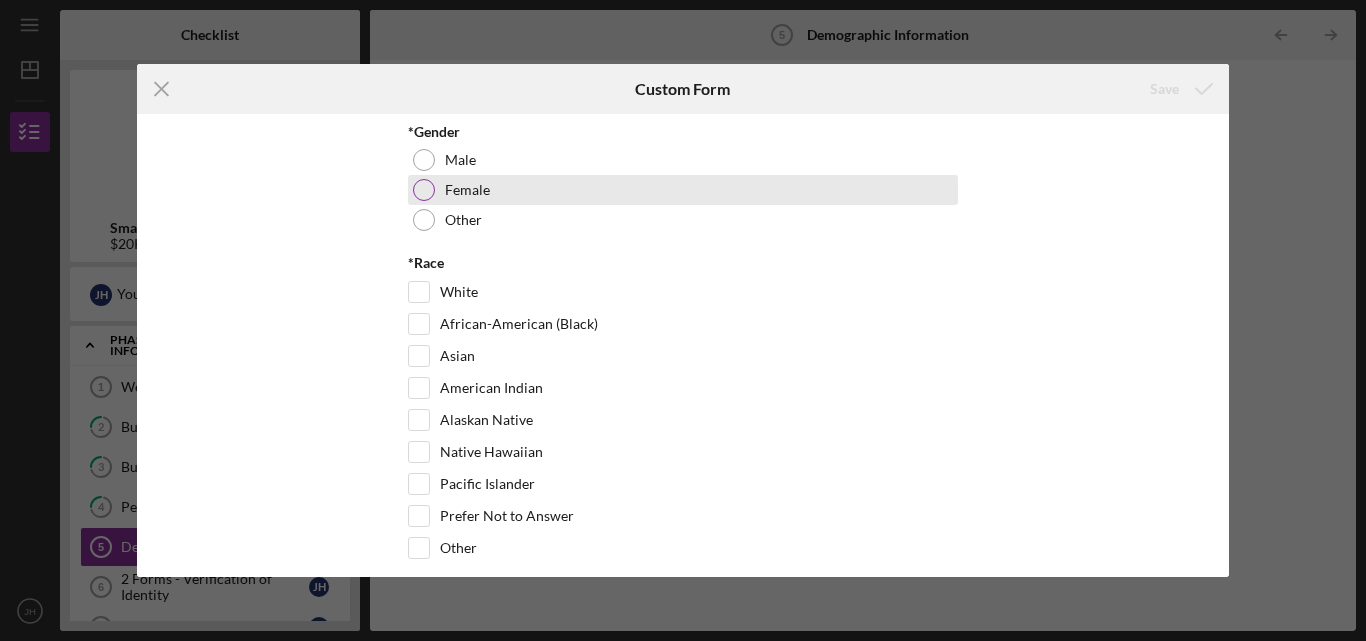 click on "Female" at bounding box center (467, 190) 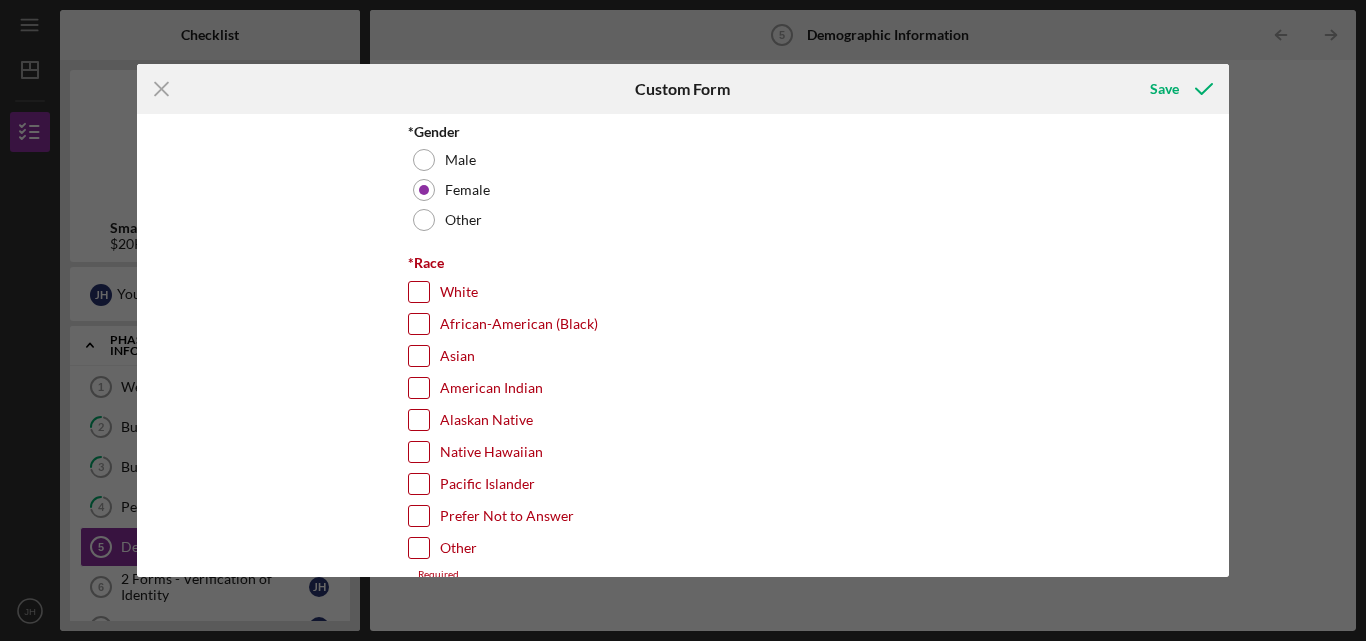 click on "White" at bounding box center (419, 292) 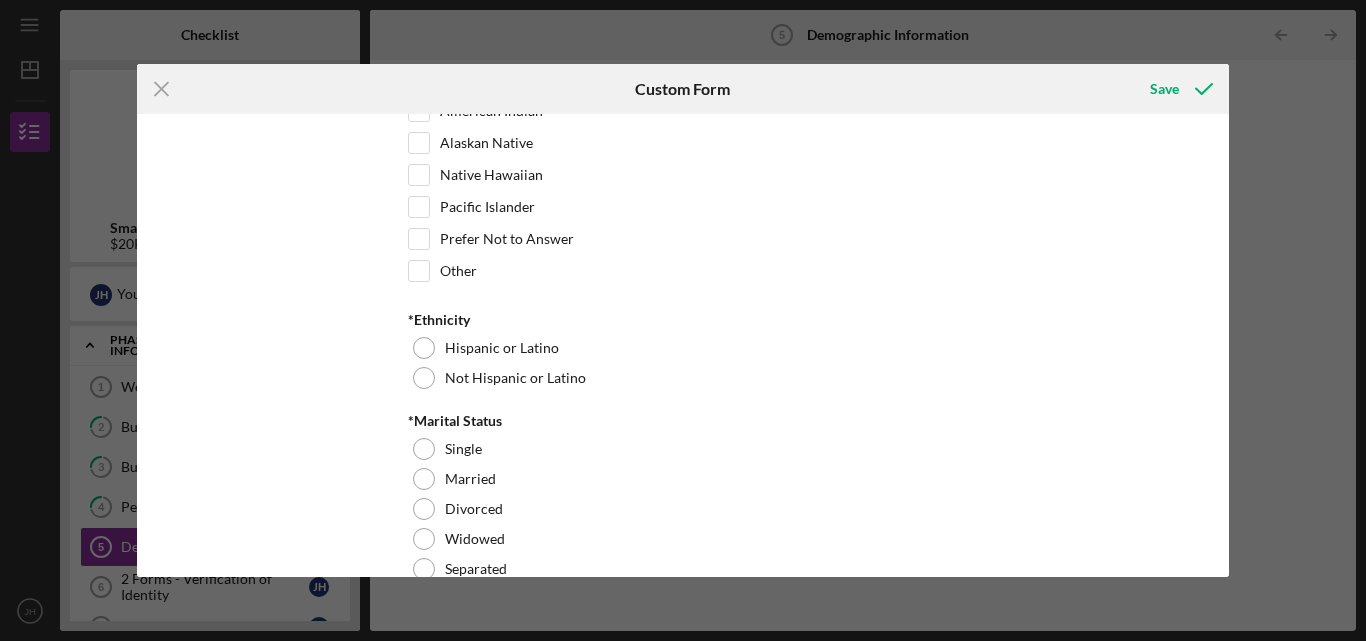 scroll, scrollTop: 344, scrollLeft: 0, axis: vertical 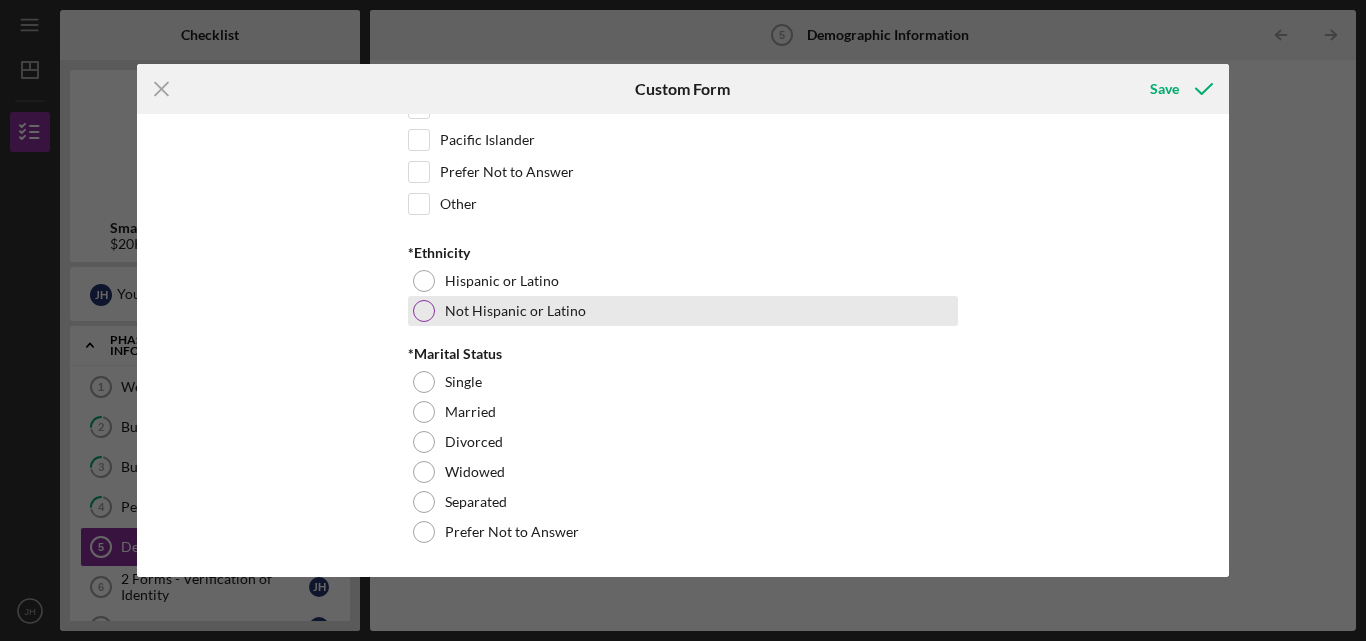 click at bounding box center (424, 311) 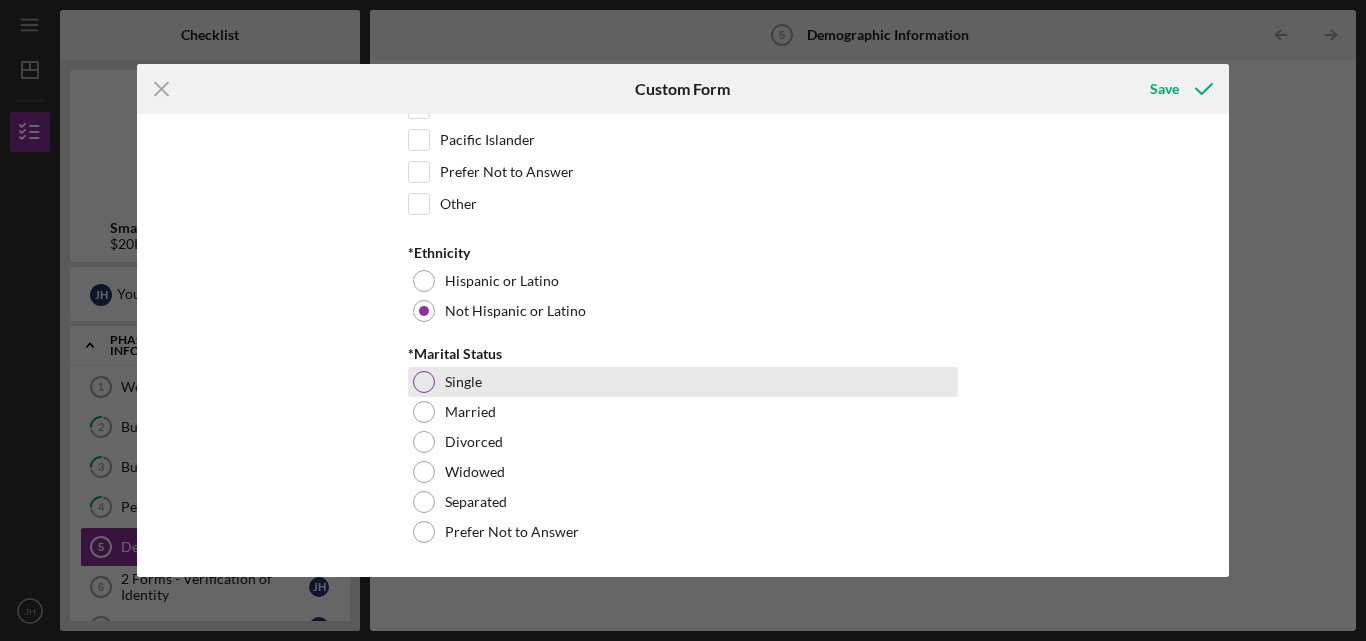 click at bounding box center [424, 382] 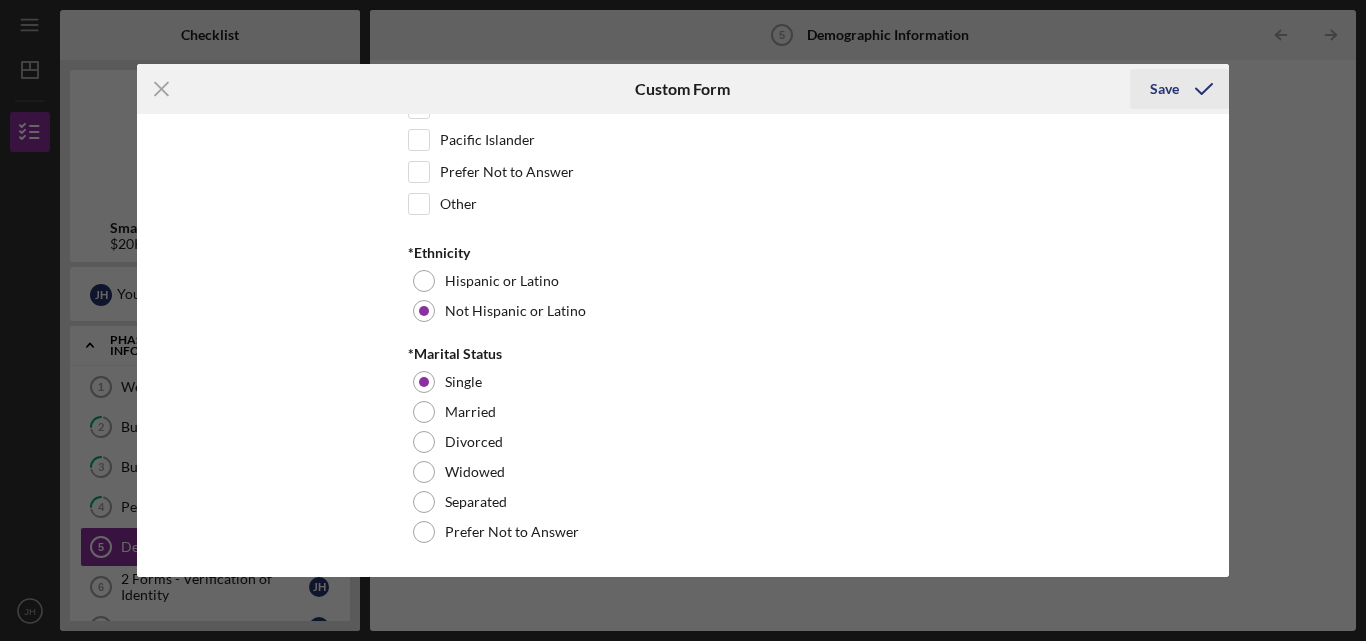 click 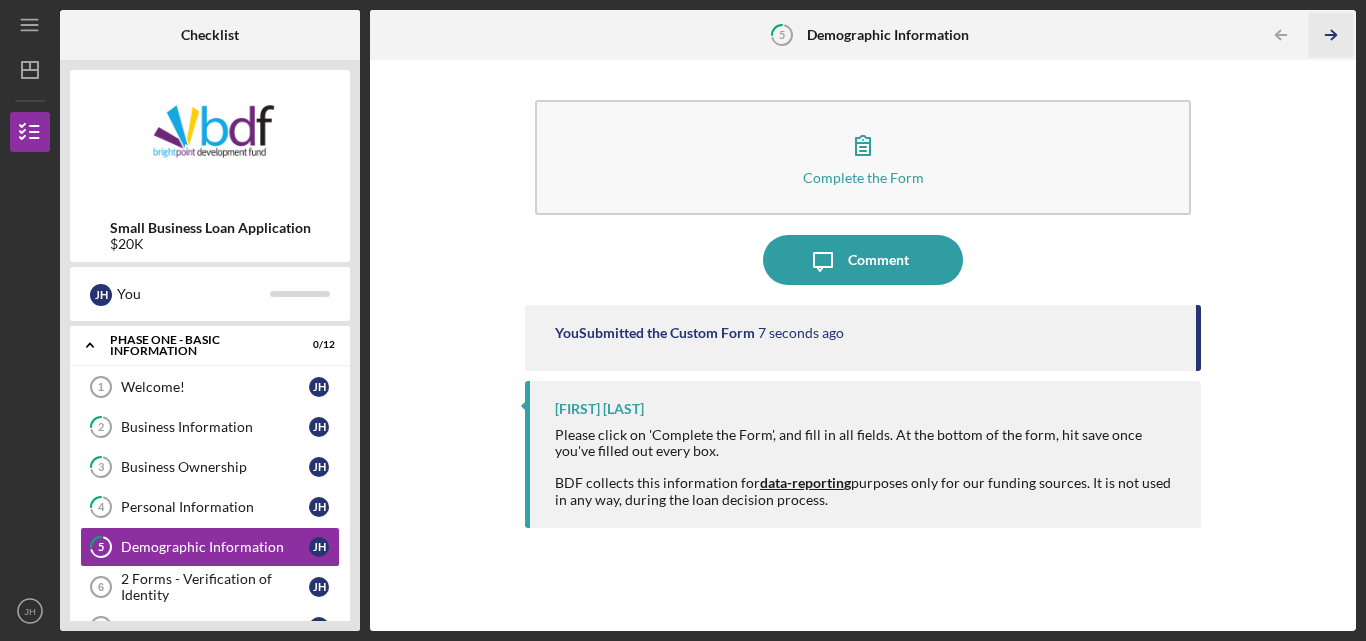 click on "Icon/Table Pagination Arrow" 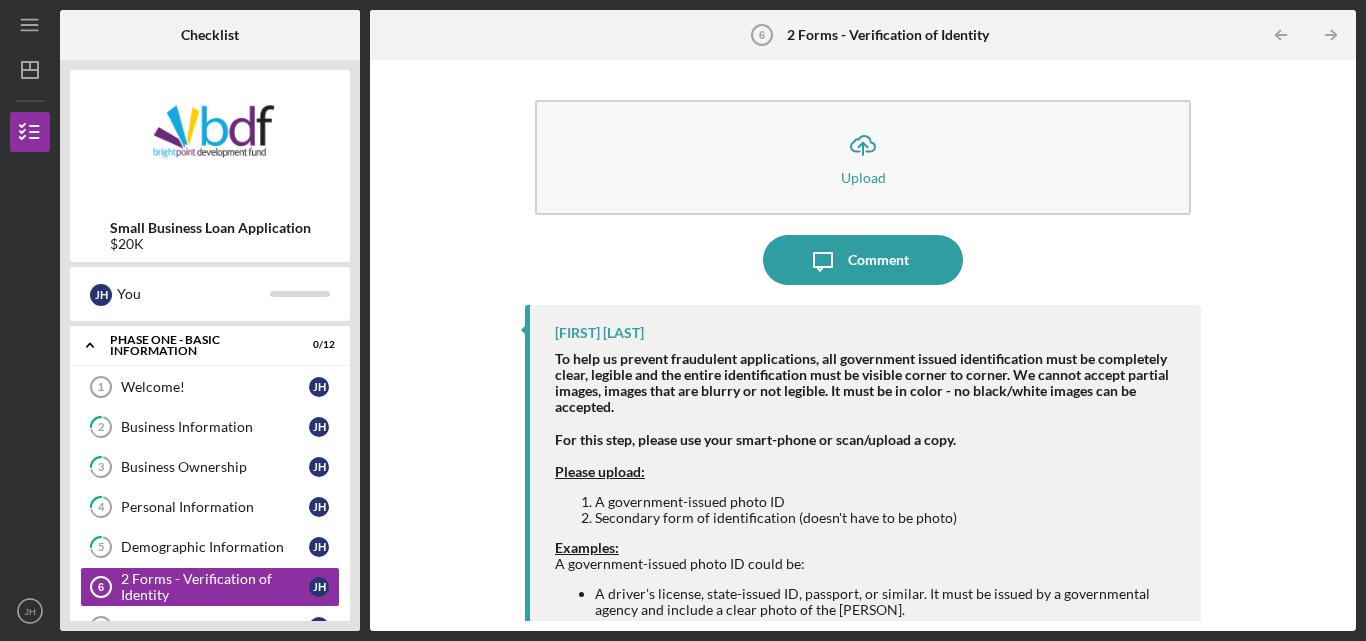 scroll, scrollTop: 64, scrollLeft: 0, axis: vertical 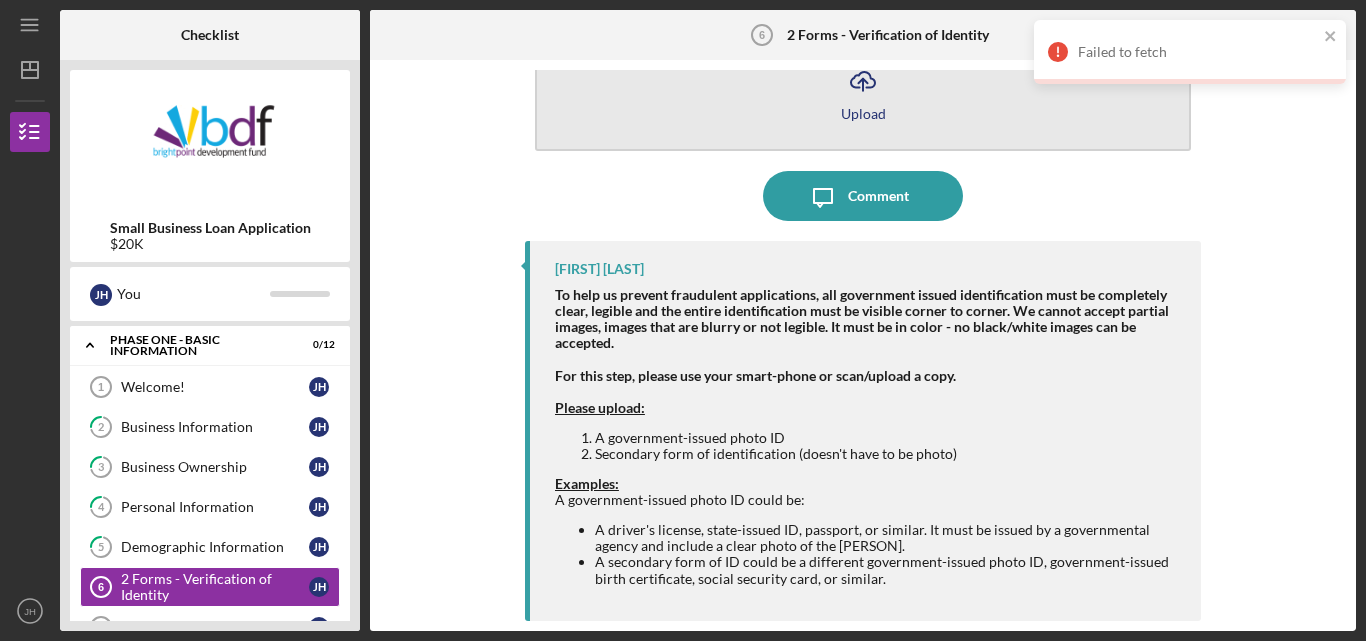 click on "Upload" at bounding box center [863, 113] 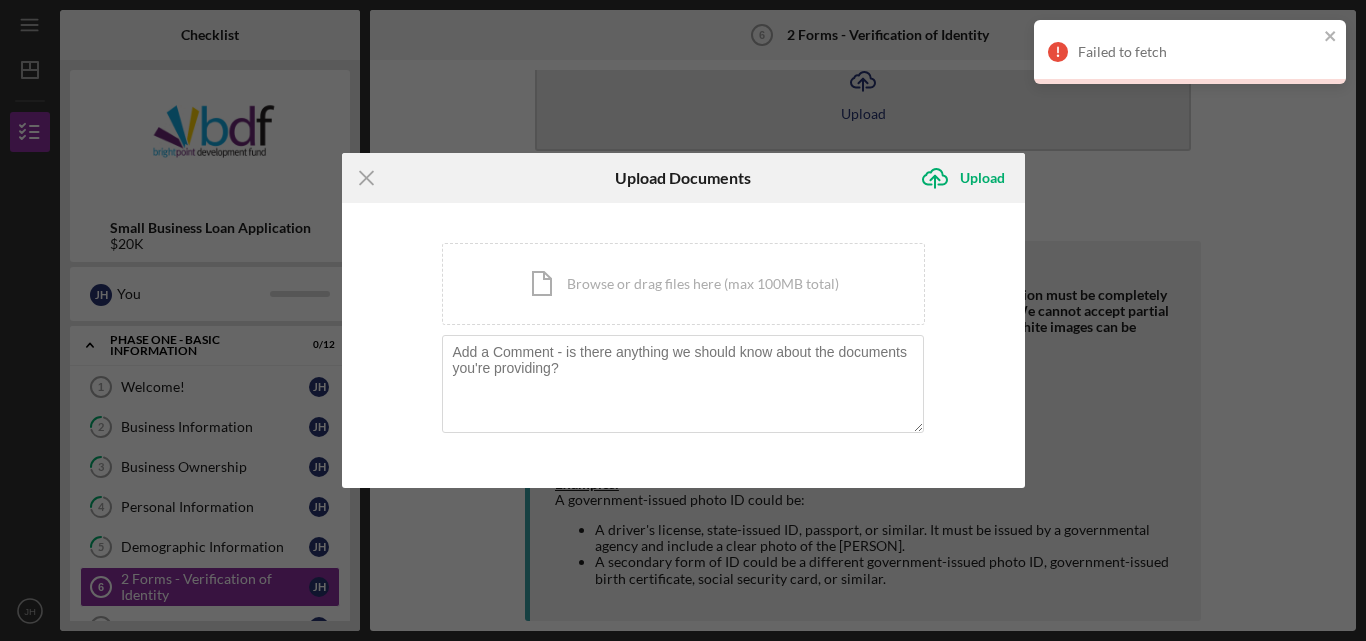scroll, scrollTop: 0, scrollLeft: 0, axis: both 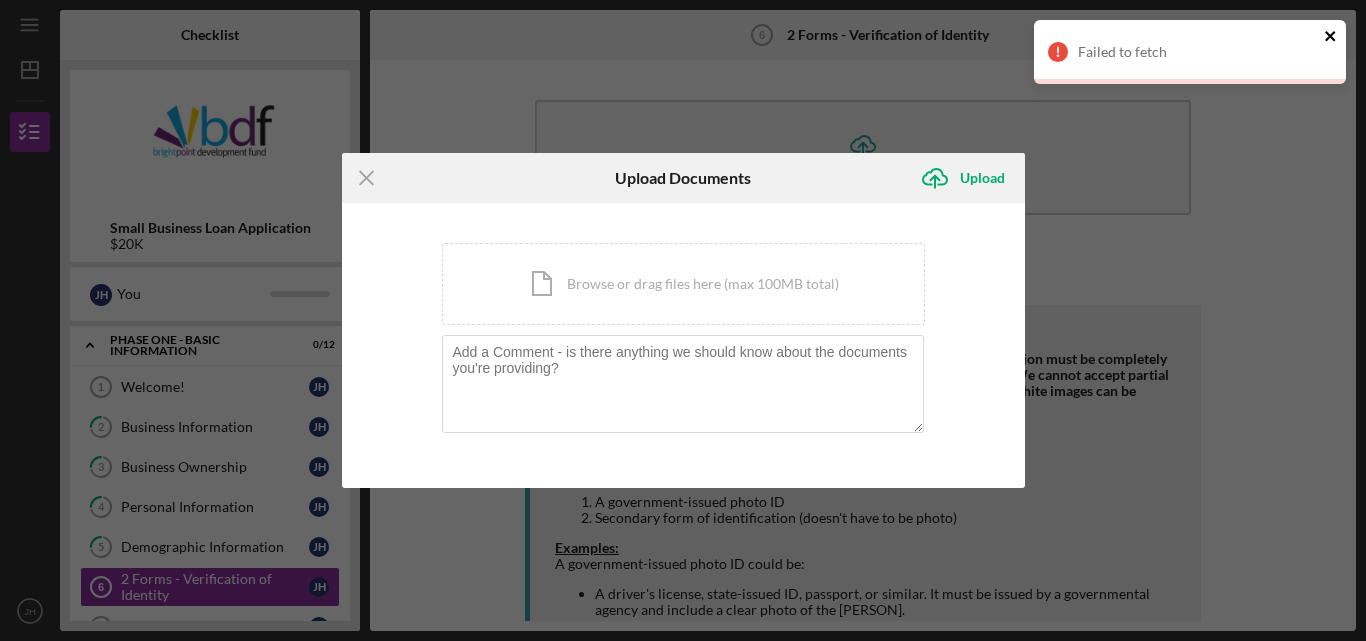 click 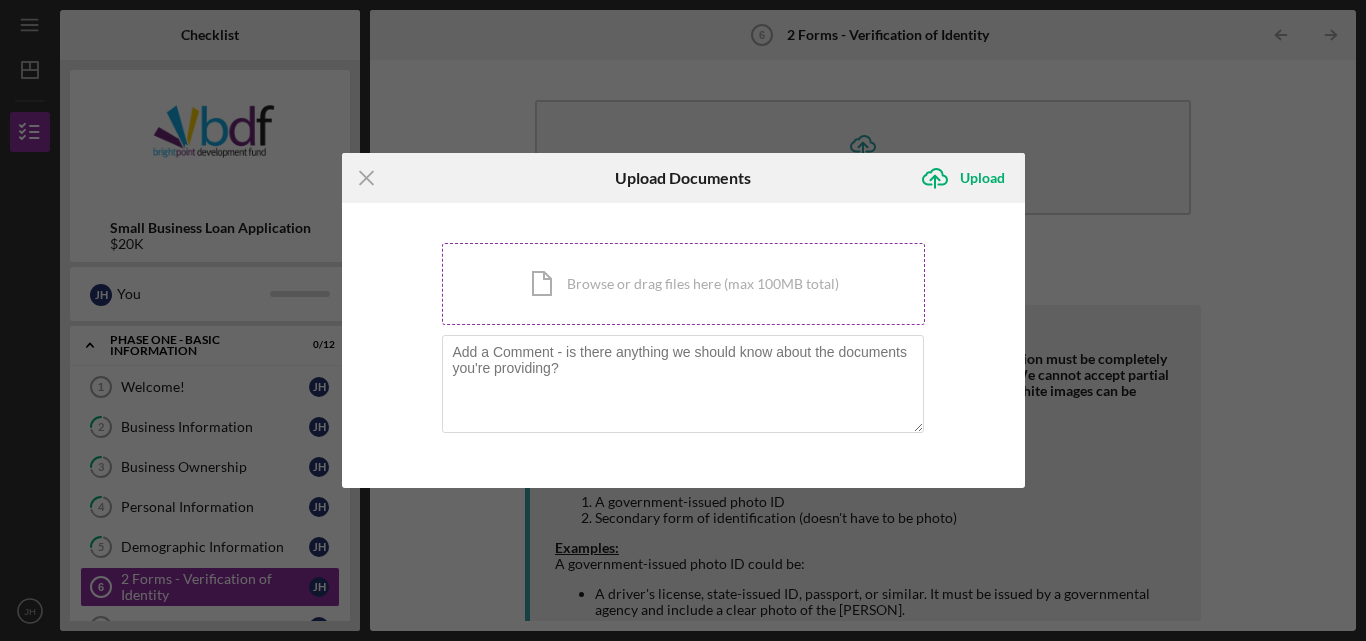 click on "Icon/Document Browse or drag files here (max 100MB total) Tap to choose files or take a photo" at bounding box center [683, 284] 